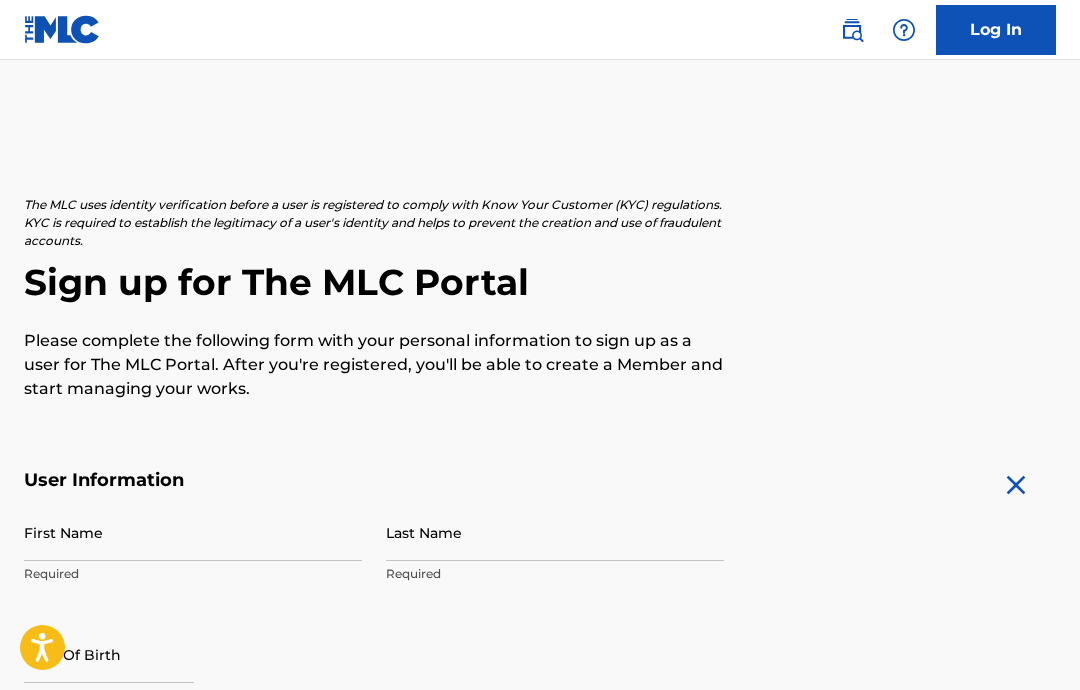 scroll, scrollTop: 32, scrollLeft: 0, axis: vertical 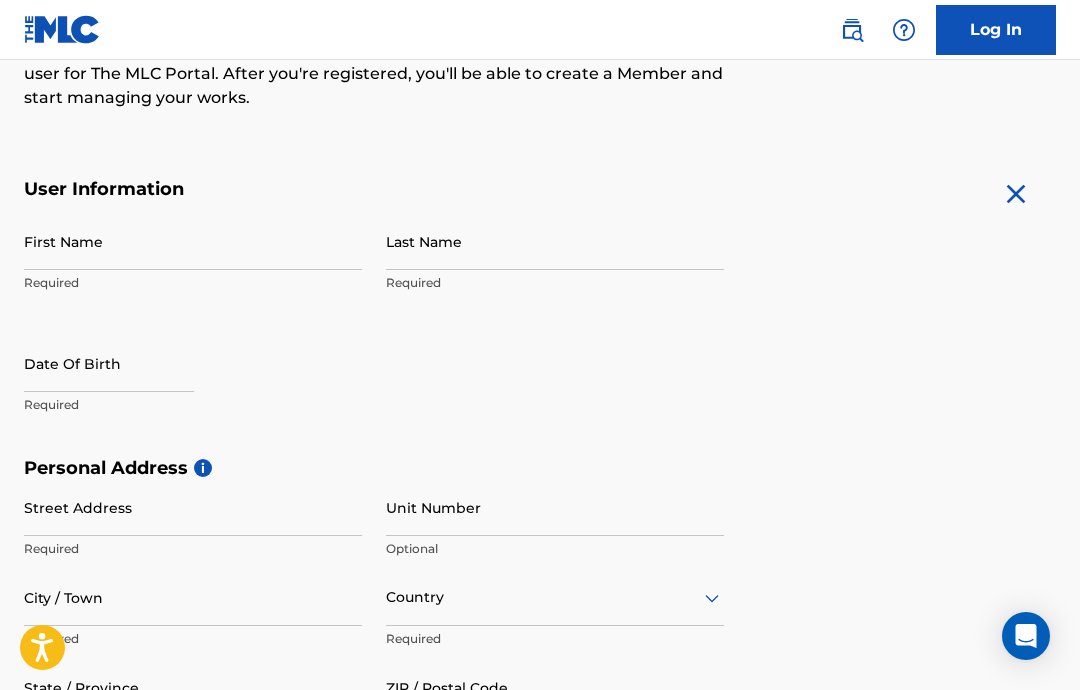 click on "First Name" at bounding box center [193, 241] 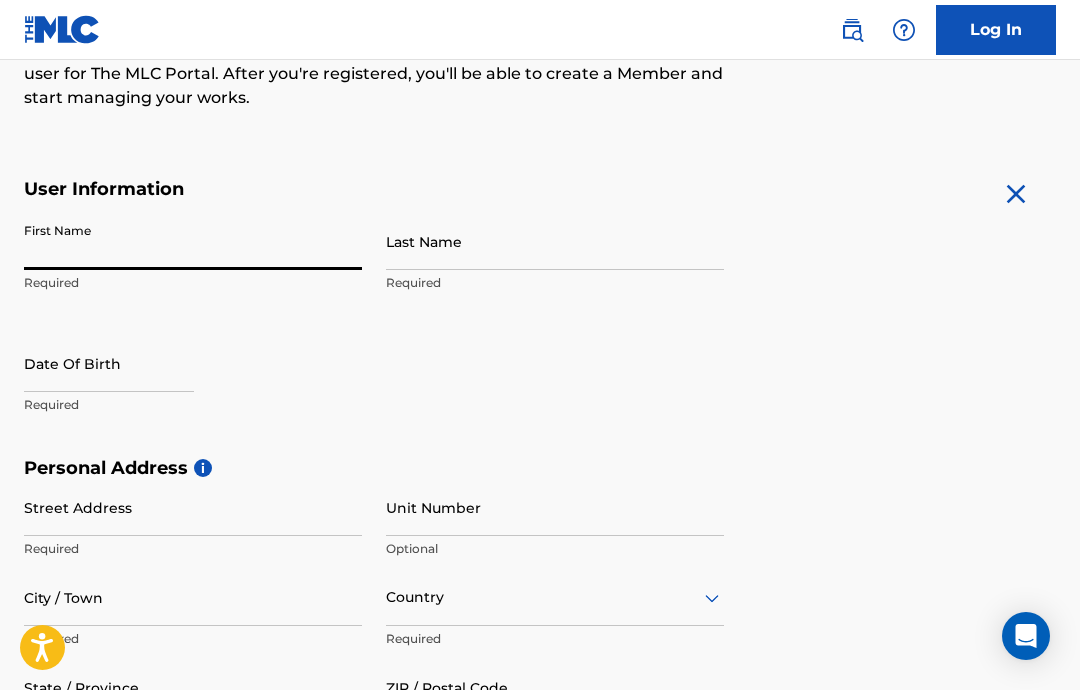 scroll, scrollTop: 290, scrollLeft: 0, axis: vertical 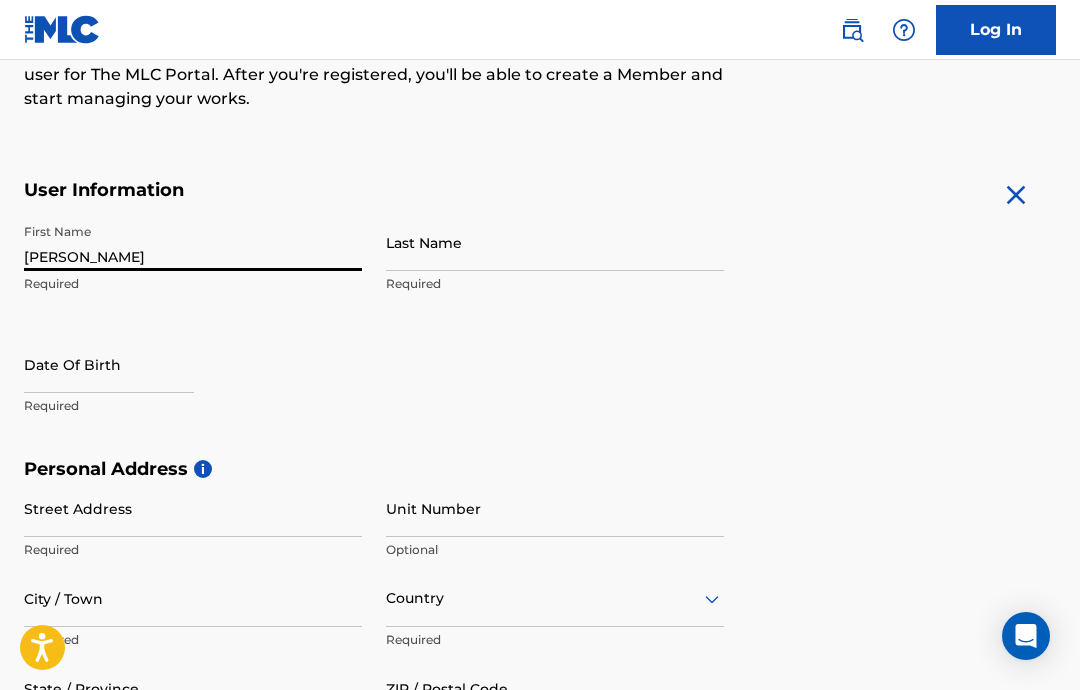 type on "[PERSON_NAME]" 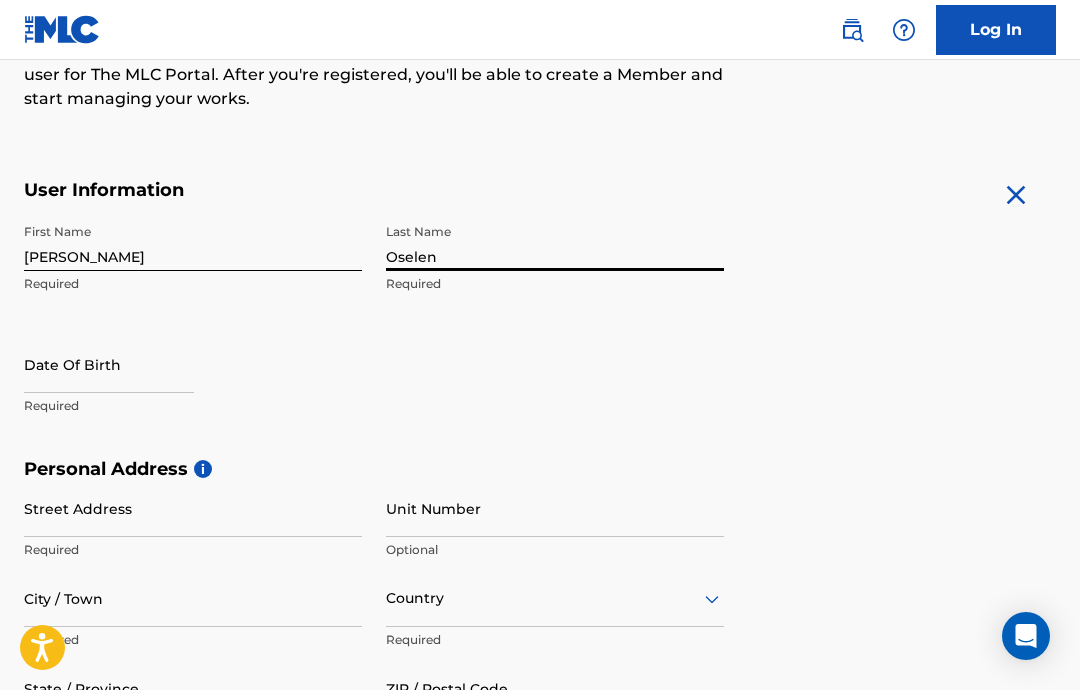 type on "Oselen" 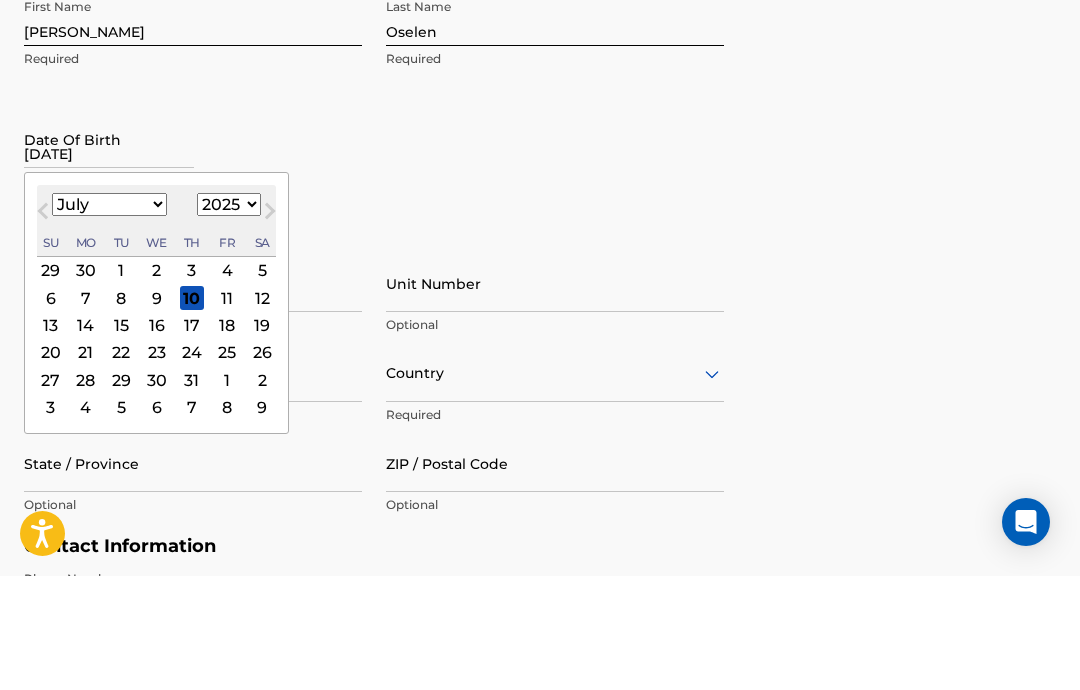 scroll, scrollTop: 408, scrollLeft: 0, axis: vertical 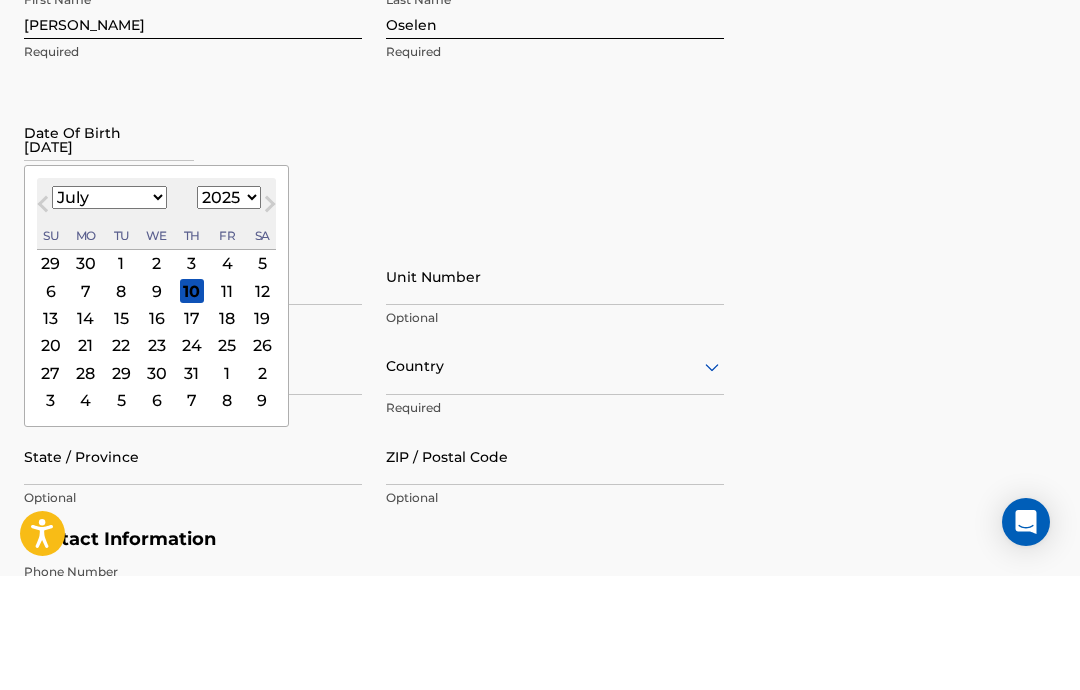 type on "[DATE]" 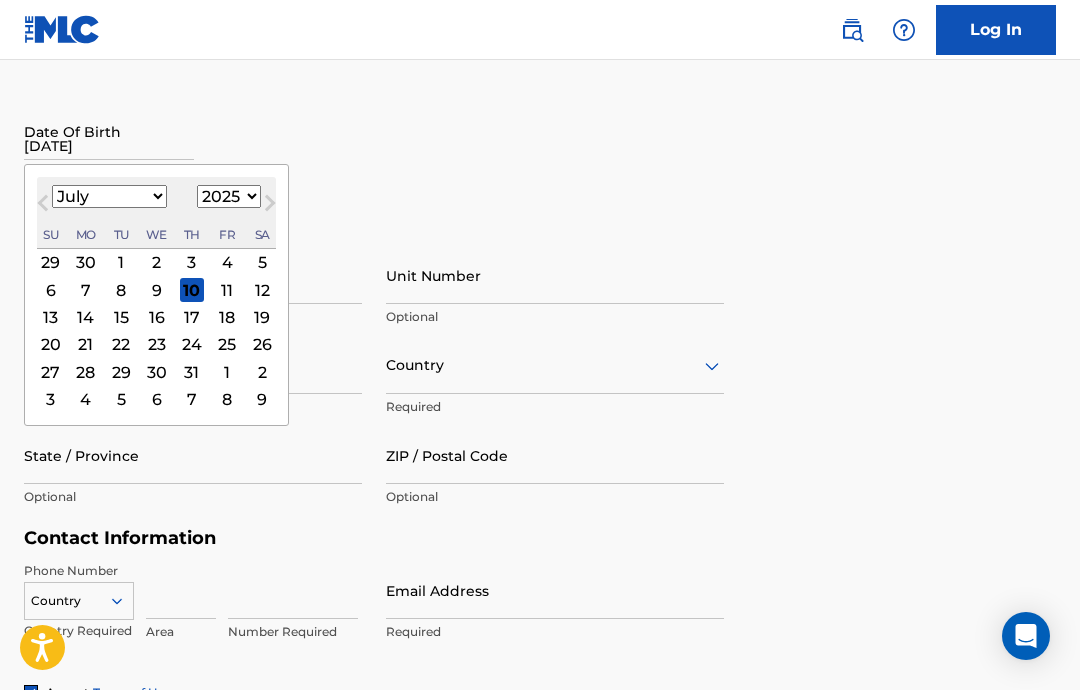 click on "January February March April May June July August September October November December" at bounding box center [109, 196] 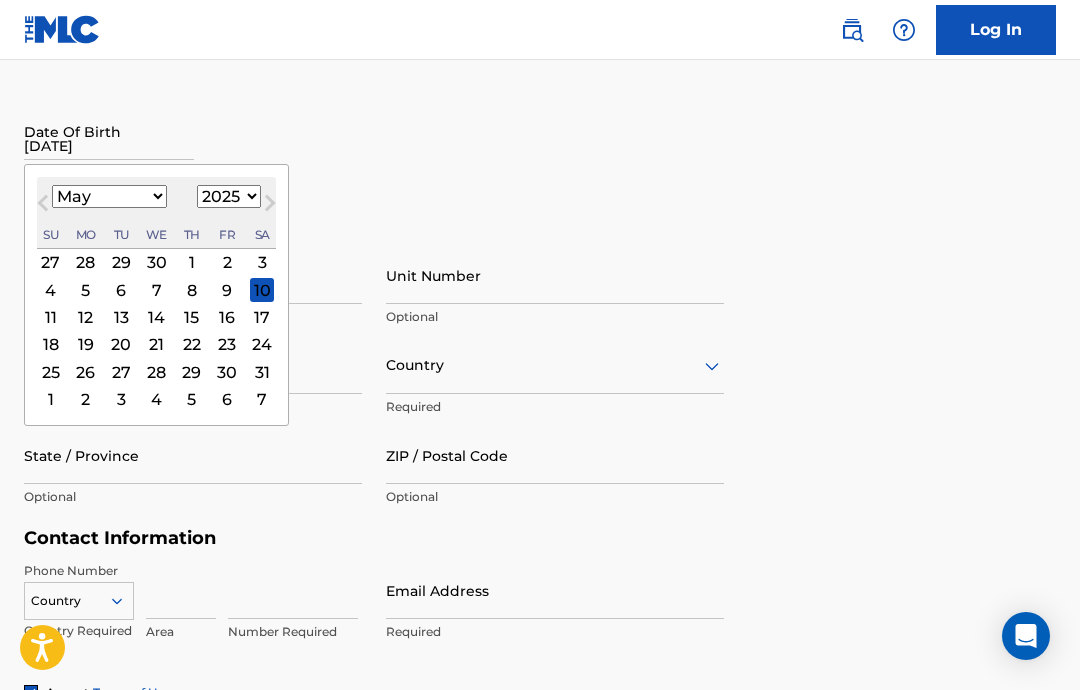 click on "1899 1900 1901 1902 1903 1904 1905 1906 1907 1908 1909 1910 1911 1912 1913 1914 1915 1916 1917 1918 1919 1920 1921 1922 1923 1924 1925 1926 1927 1928 1929 1930 1931 1932 1933 1934 1935 1936 1937 1938 1939 1940 1941 1942 1943 1944 1945 1946 1947 1948 1949 1950 1951 1952 1953 1954 1955 1956 1957 1958 1959 1960 1961 1962 1963 1964 1965 1966 1967 1968 1969 1970 1971 1972 1973 1974 1975 1976 1977 1978 1979 1980 1981 1982 1983 1984 1985 1986 1987 1988 1989 1990 1991 1992 1993 1994 1995 1996 1997 1998 1999 2000 2001 2002 2003 2004 2005 2006 2007 2008 2009 2010 2011 2012 2013 2014 2015 2016 2017 2018 2019 2020 2021 2022 2023 2024 2025 2026 2027 2028 2029 2030 2031 2032 2033 2034 2035 2036 2037 2038 2039 2040 2041 2042 2043 2044 2045 2046 2047 2048 2049 2050 2051 2052 2053 2054 2055 2056 2057 2058 2059 2060 2061 2062 2063 2064 2065 2066 2067 2068 2069 2070 2071 2072 2073 2074 2075 2076 2077 2078 2079 2080 2081 2082 2083 2084 2085 2086 2087 2088 2089 2090 2091 2092 2093 2094 2095 2096 2097 2098 2099 2100" at bounding box center (229, 196) 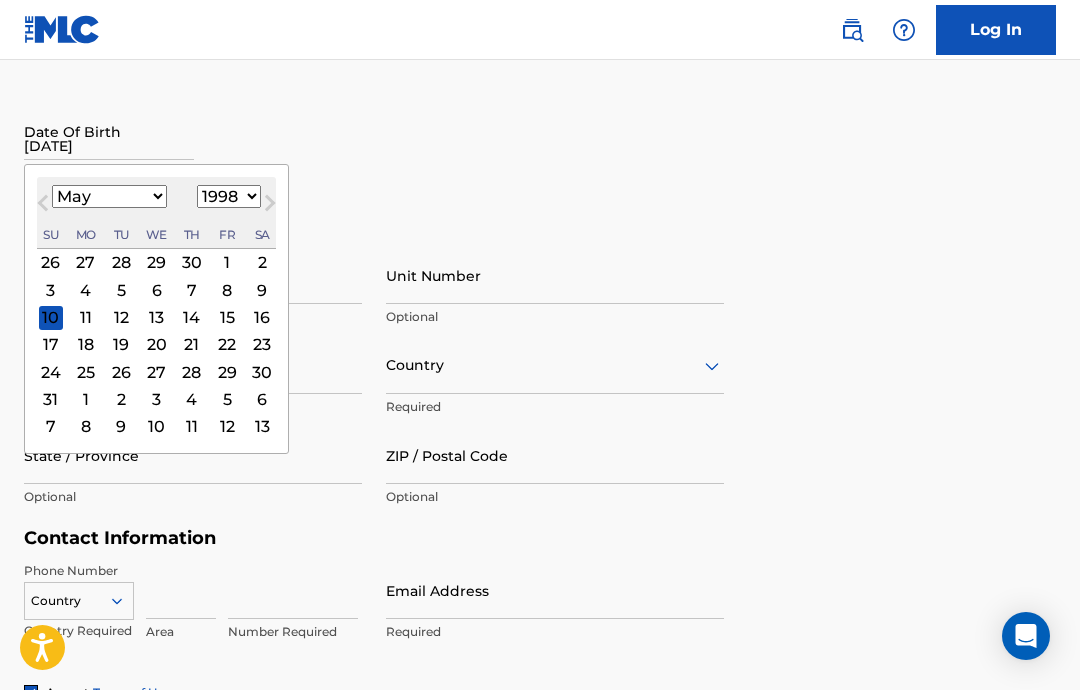 click on "22" at bounding box center (227, 344) 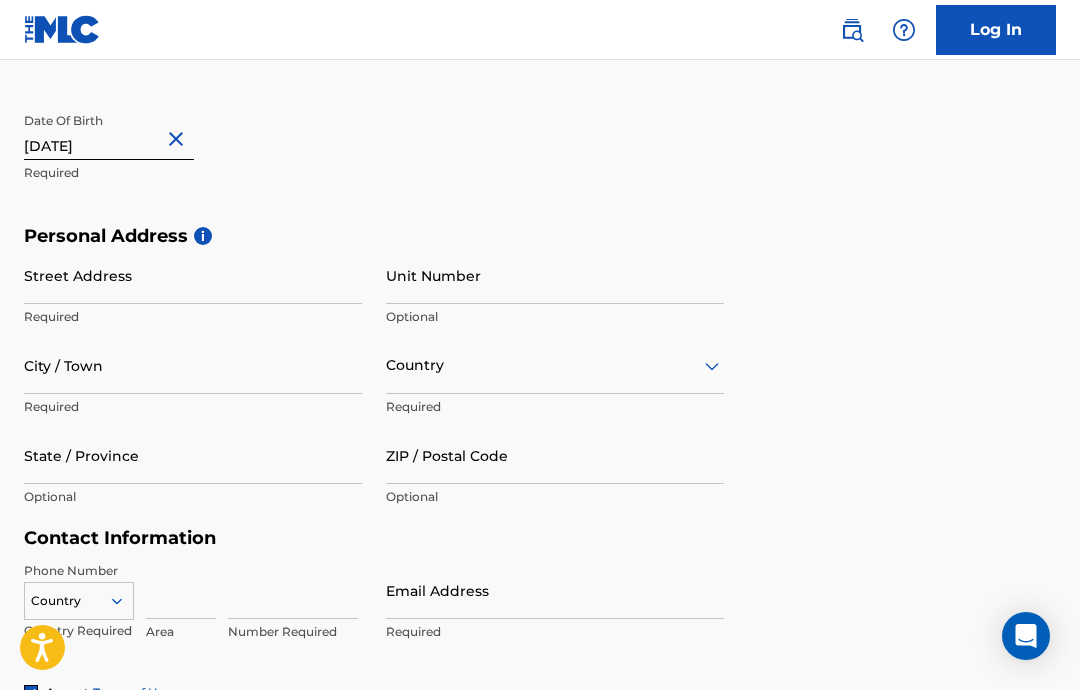 click on "Street Address" at bounding box center [193, 275] 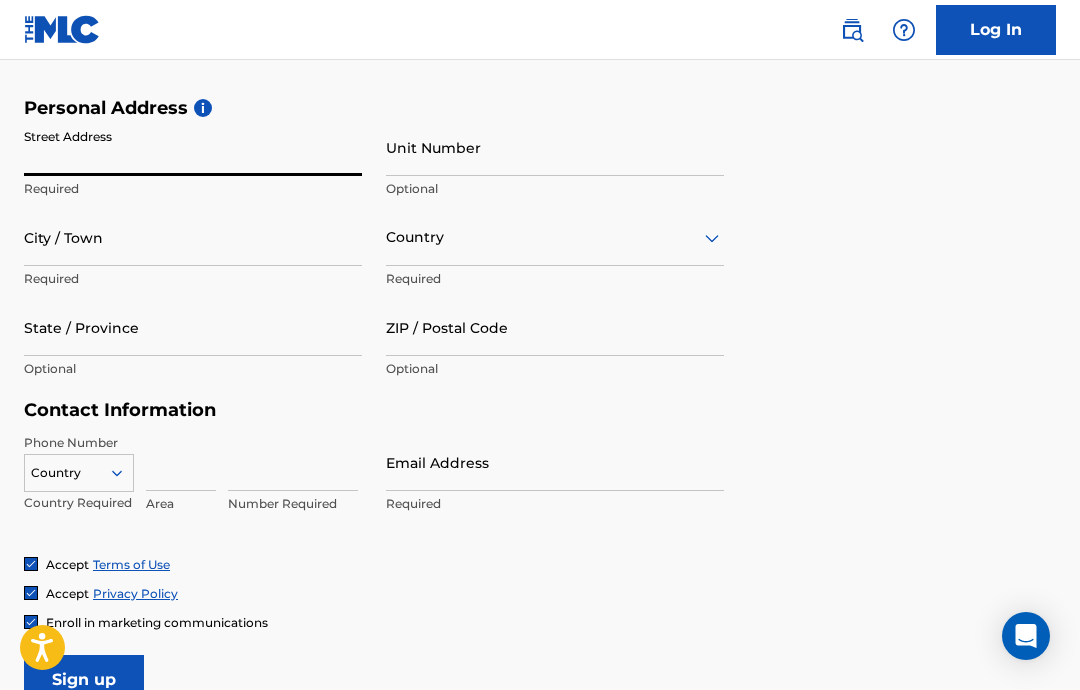 scroll, scrollTop: 563, scrollLeft: 0, axis: vertical 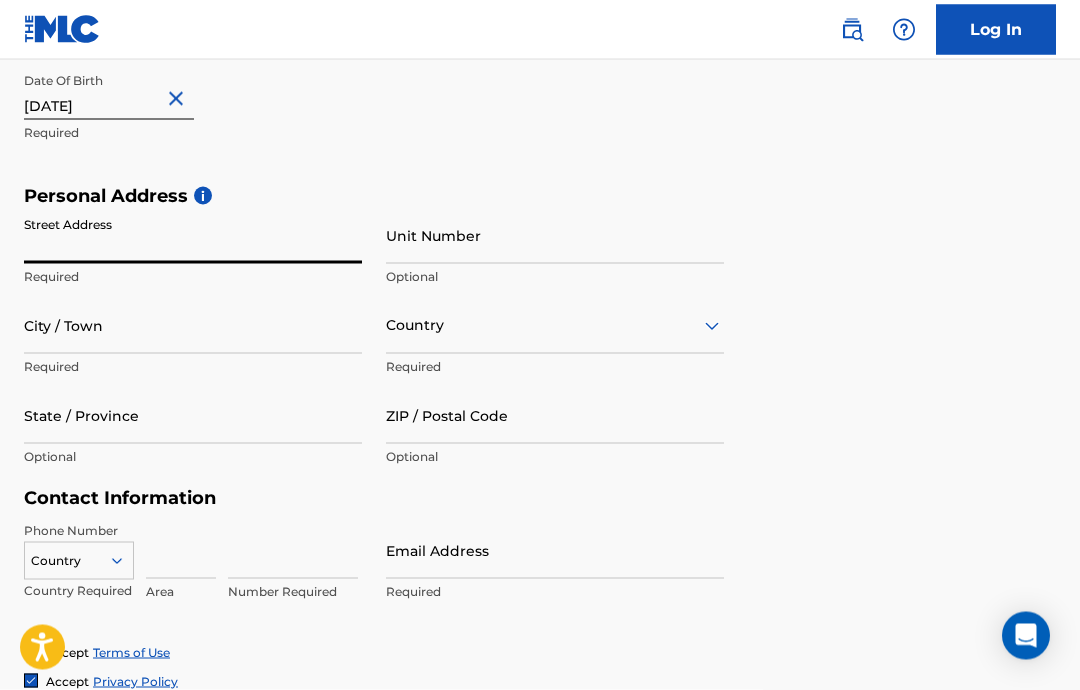 click on "Street Address" at bounding box center (193, 235) 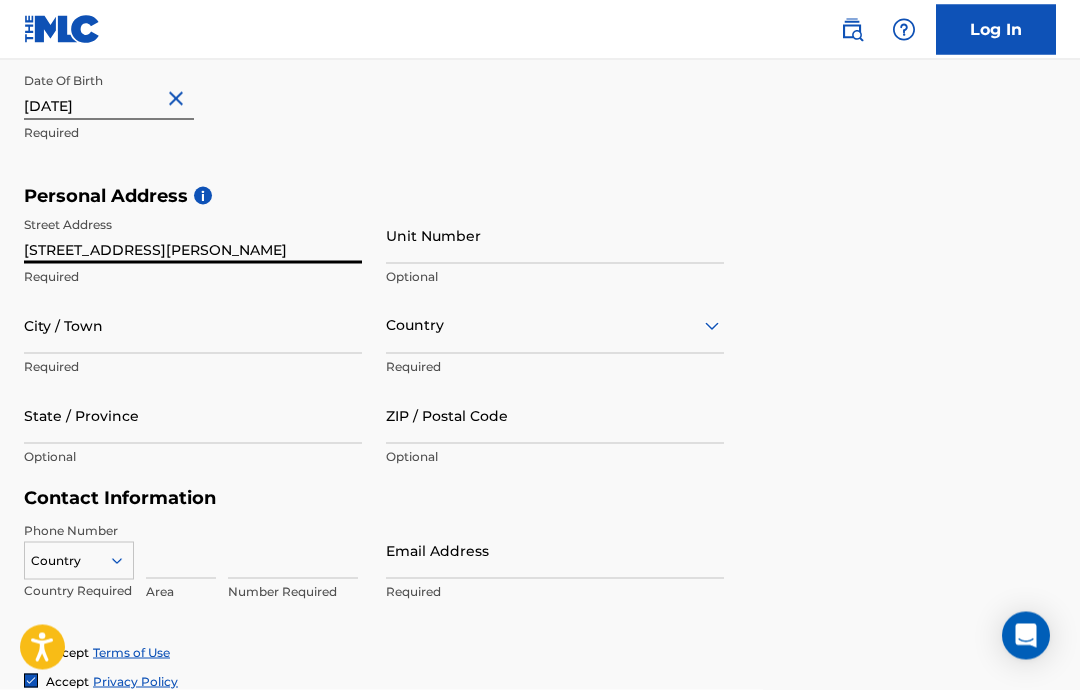 type on "[STREET_ADDRESS][PERSON_NAME]" 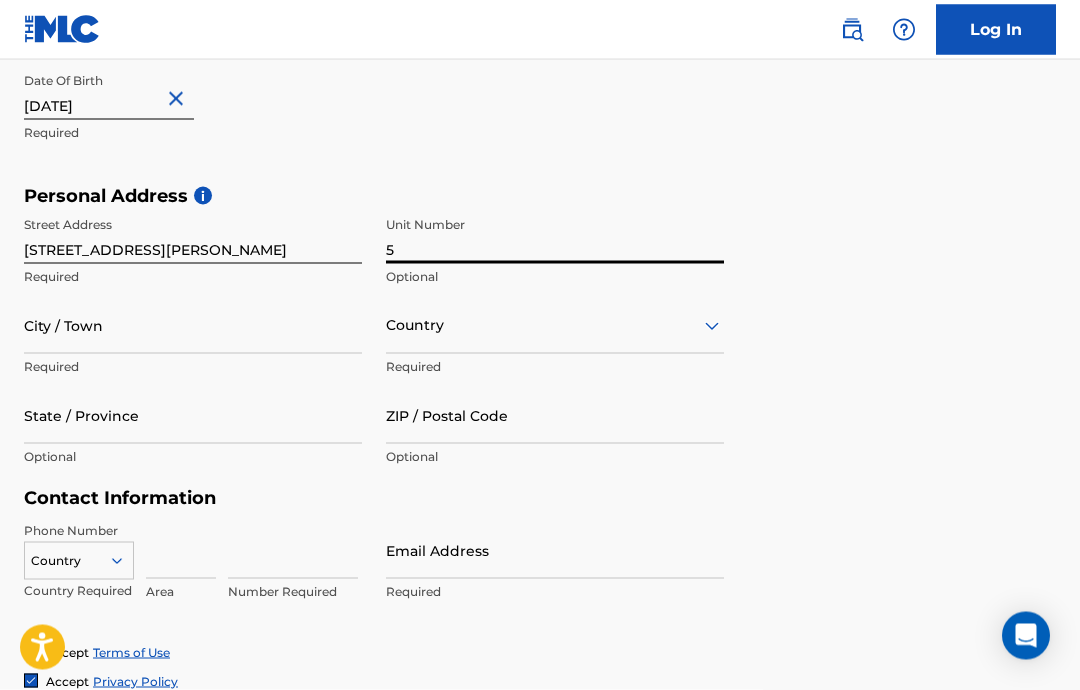 type on "5" 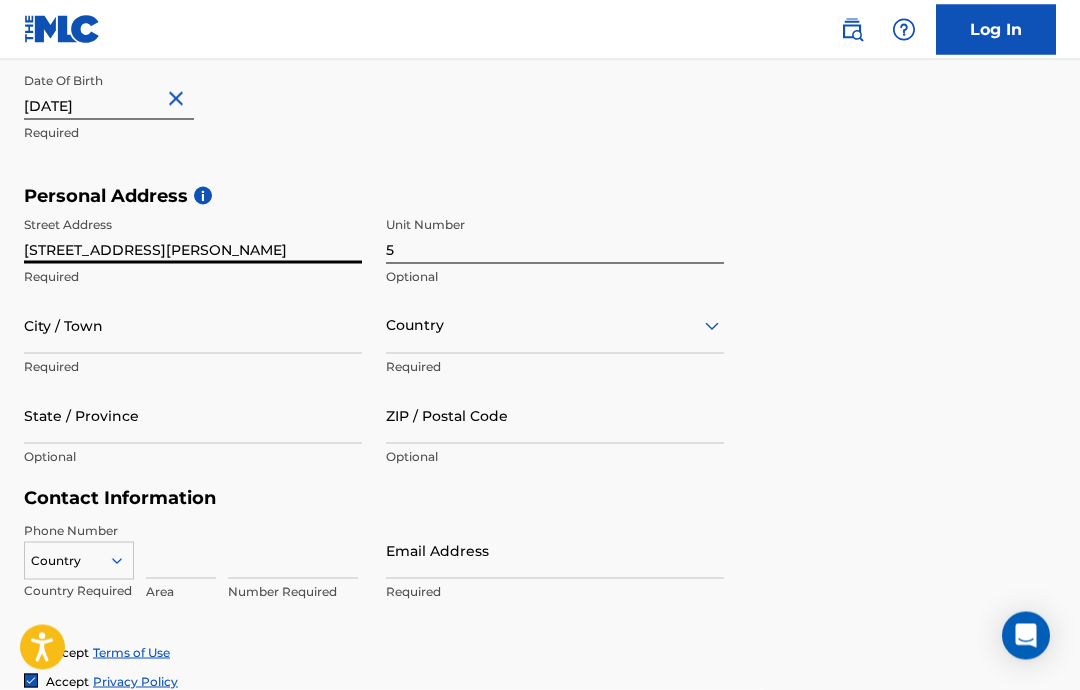 type on "[STREET_ADDRESS][PERSON_NAME]" 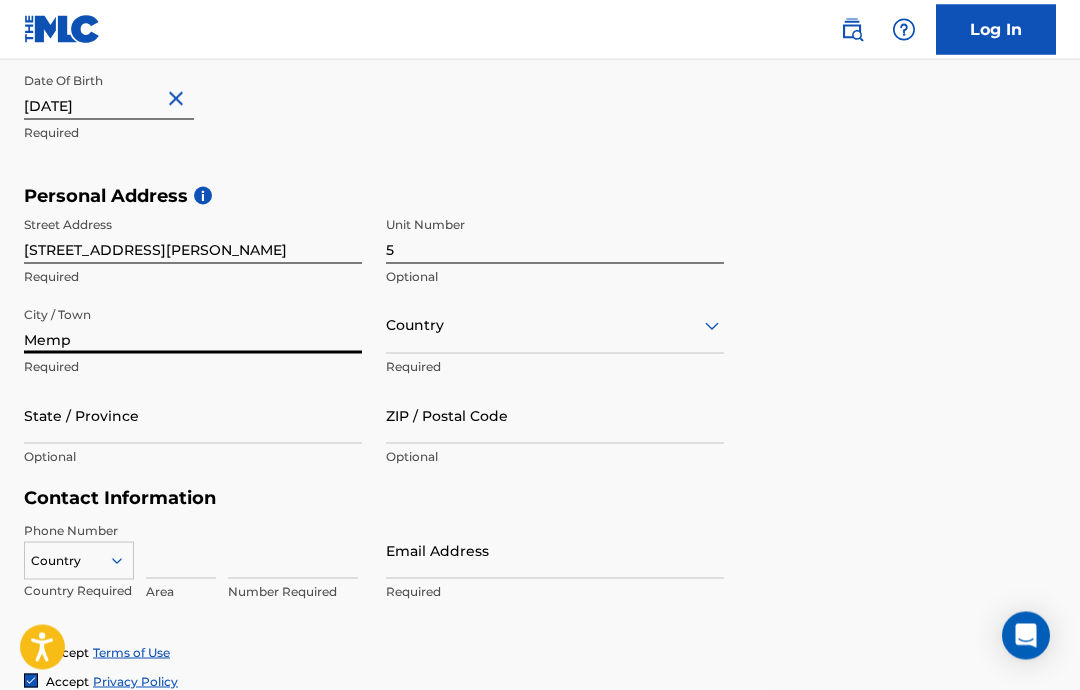 type on "[GEOGRAPHIC_DATA]" 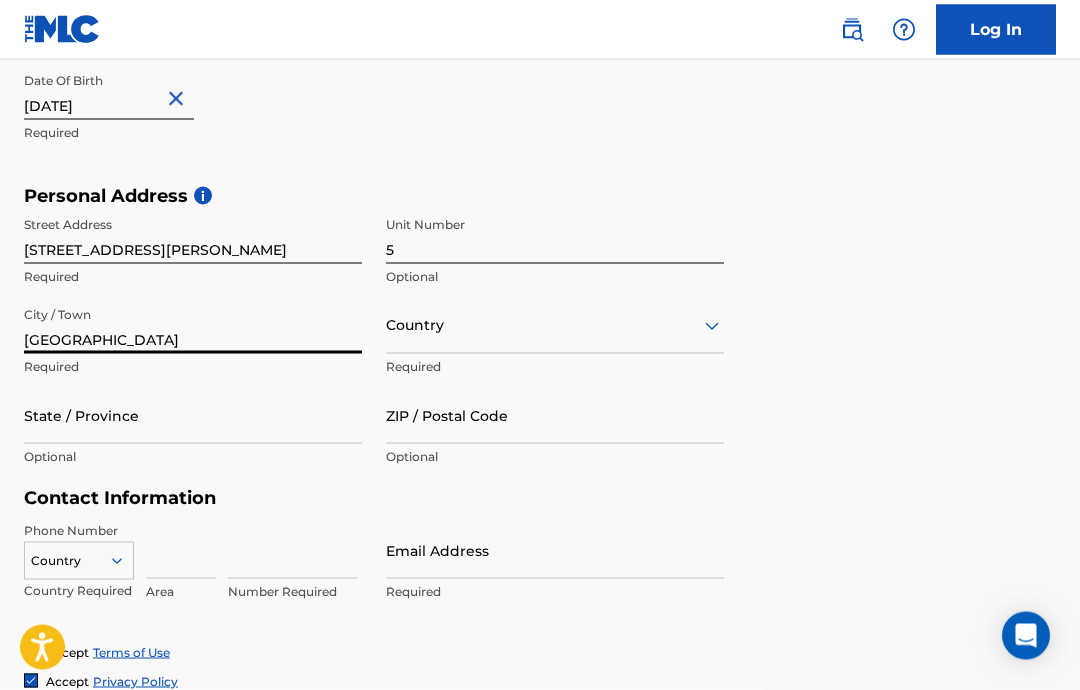 type on "[GEOGRAPHIC_DATA]" 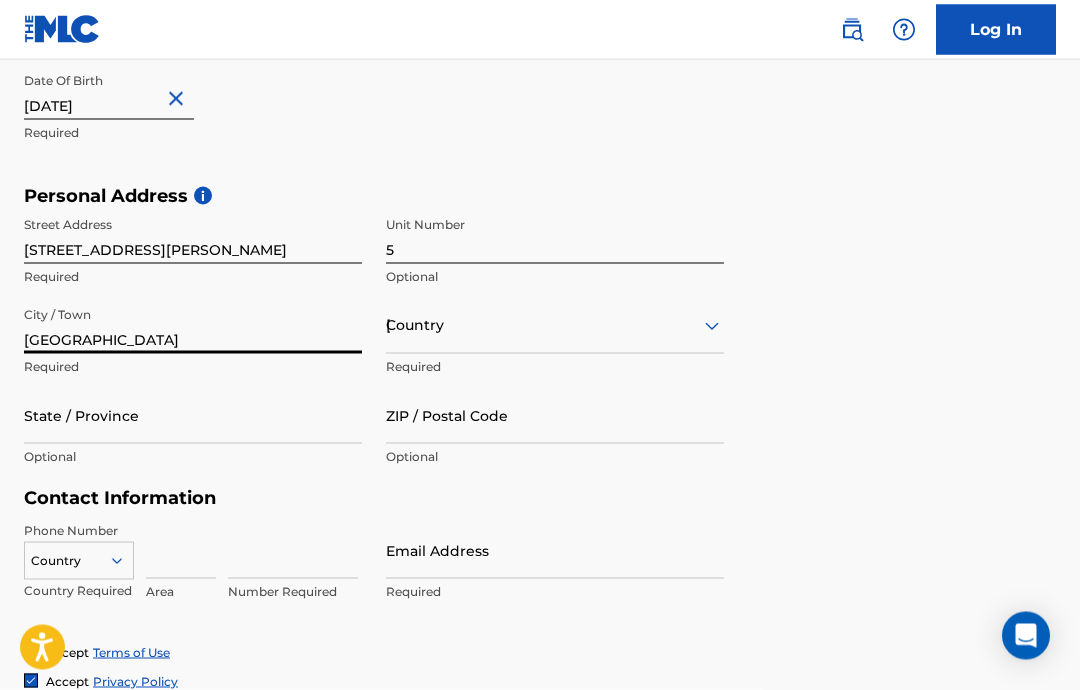 type on "TN" 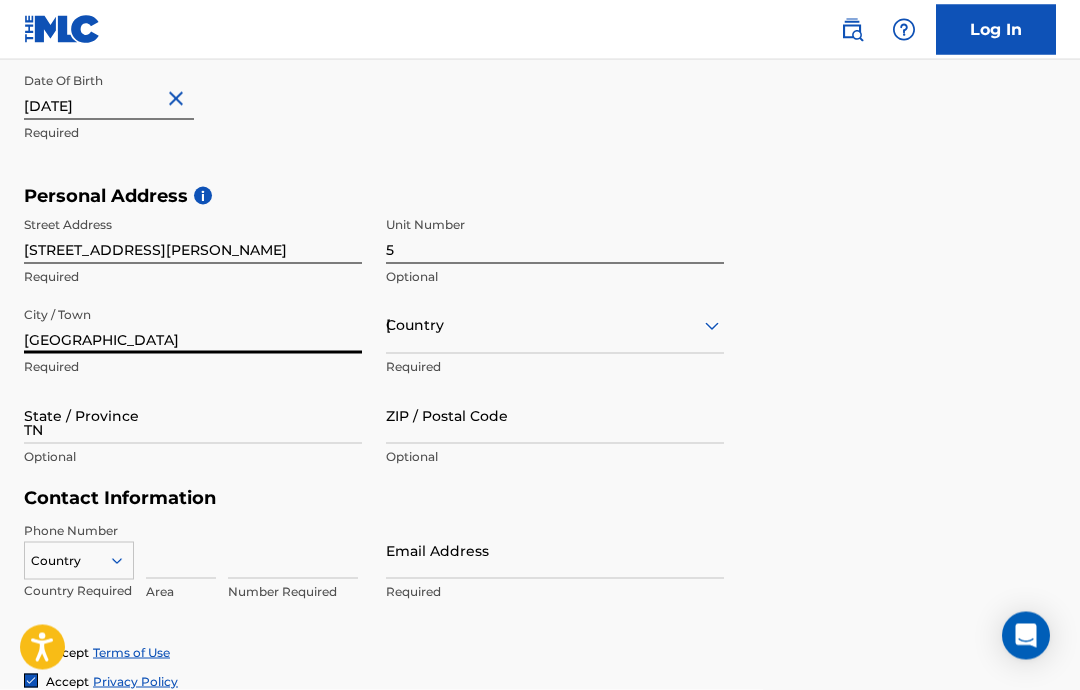 type on "38104" 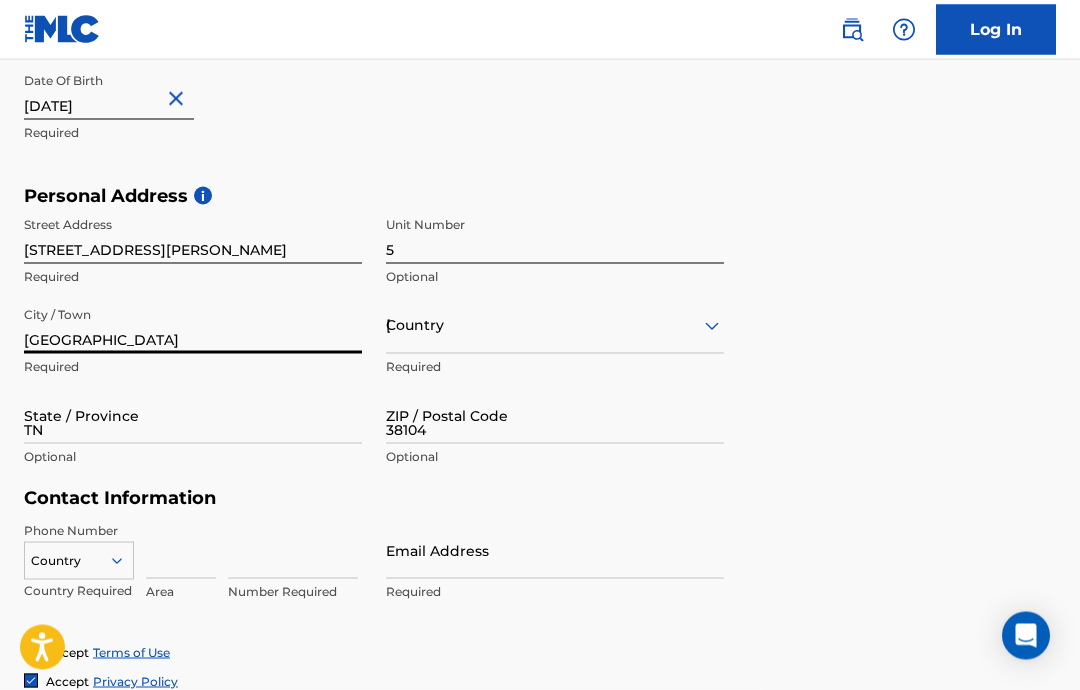 type on "1" 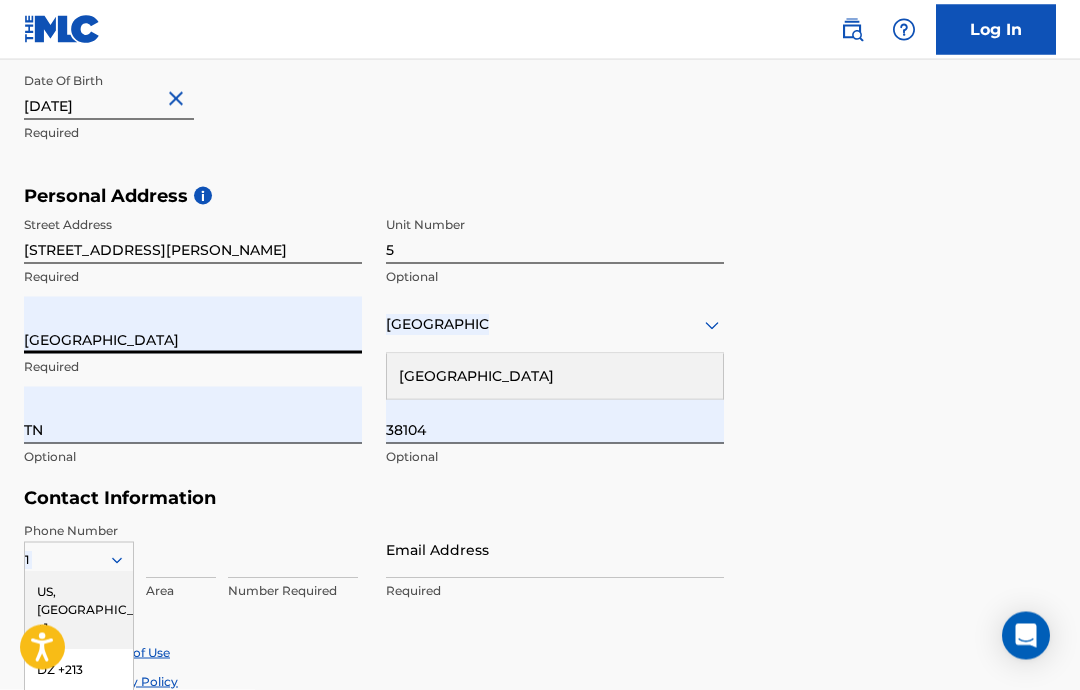 type on "901" 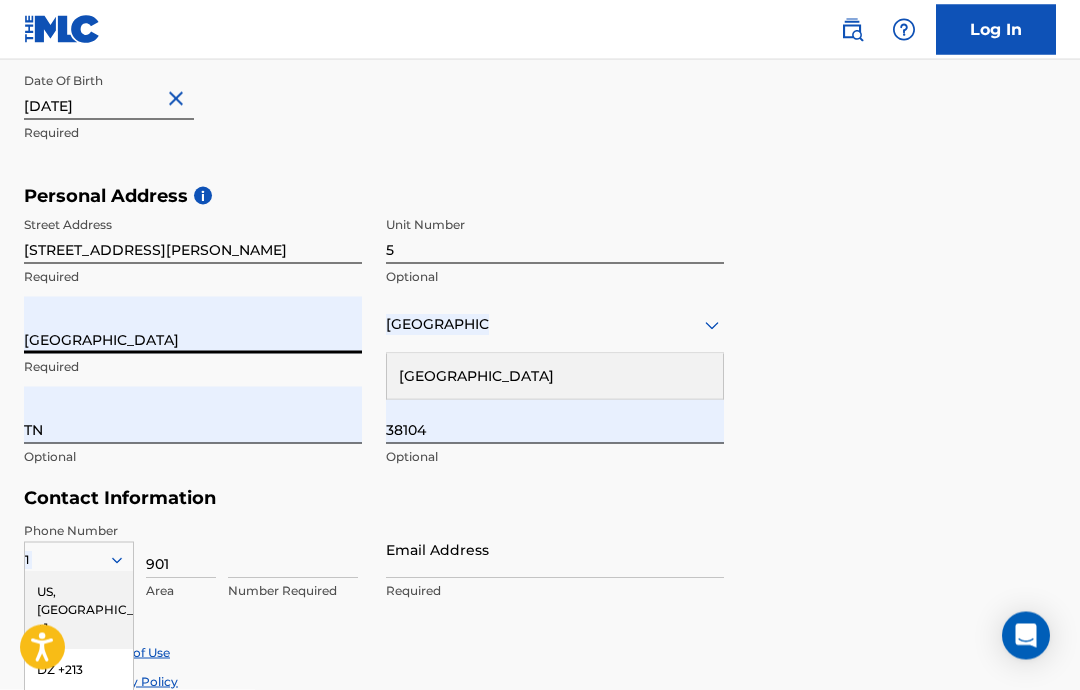 type on "2396895" 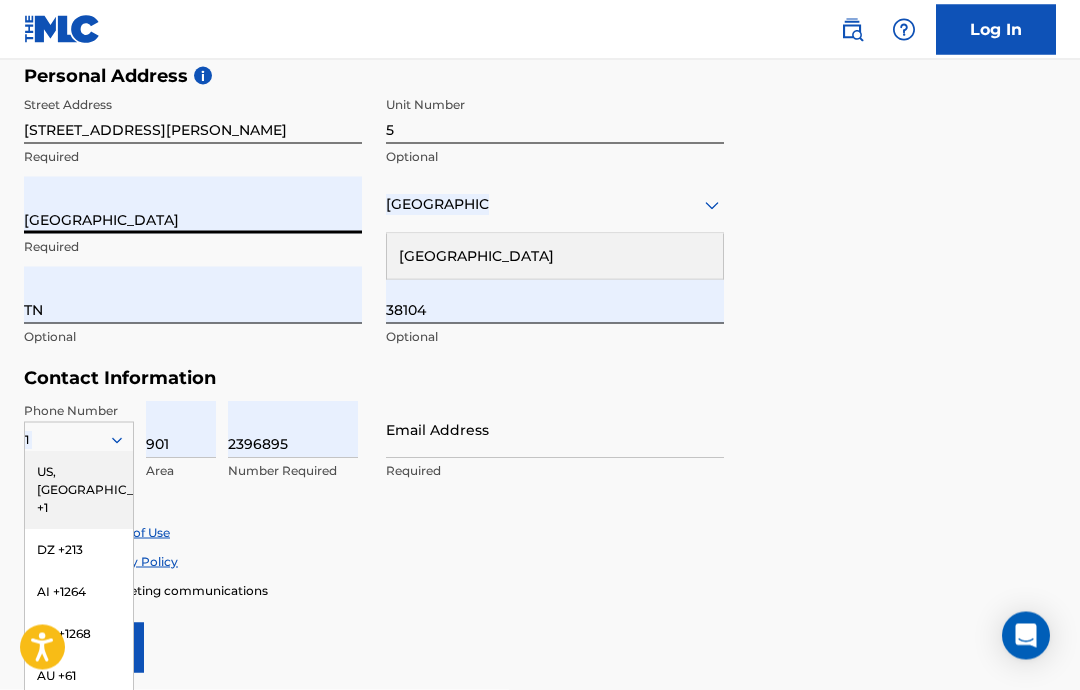 scroll, scrollTop: 684, scrollLeft: 0, axis: vertical 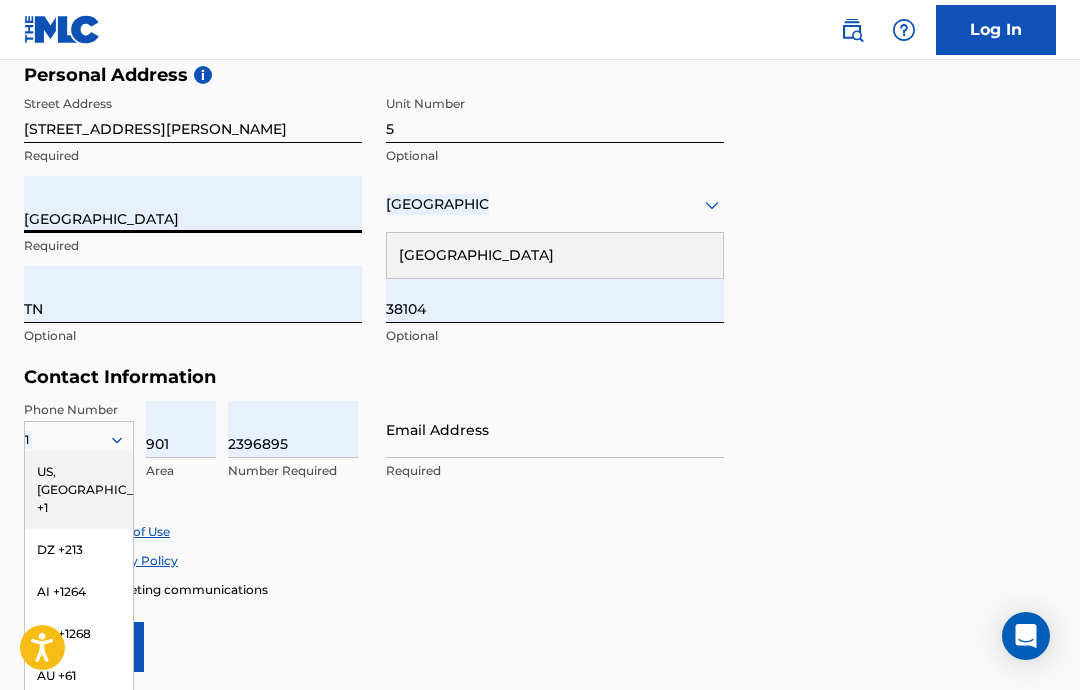 click on "Email Address" at bounding box center [555, 429] 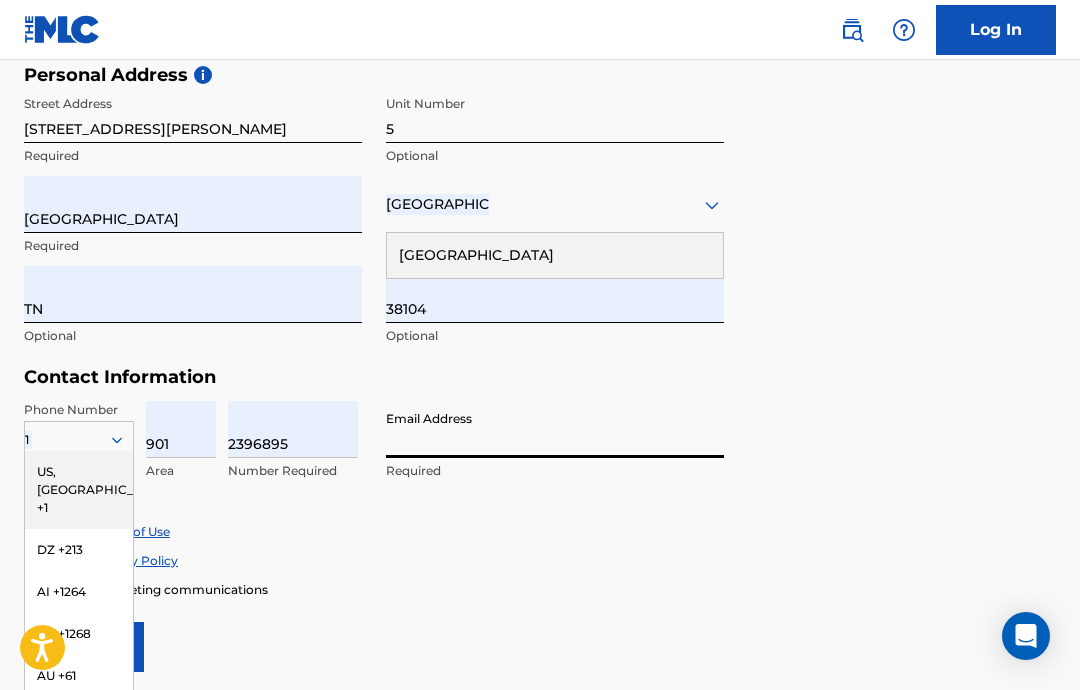 scroll, scrollTop: 683, scrollLeft: 0, axis: vertical 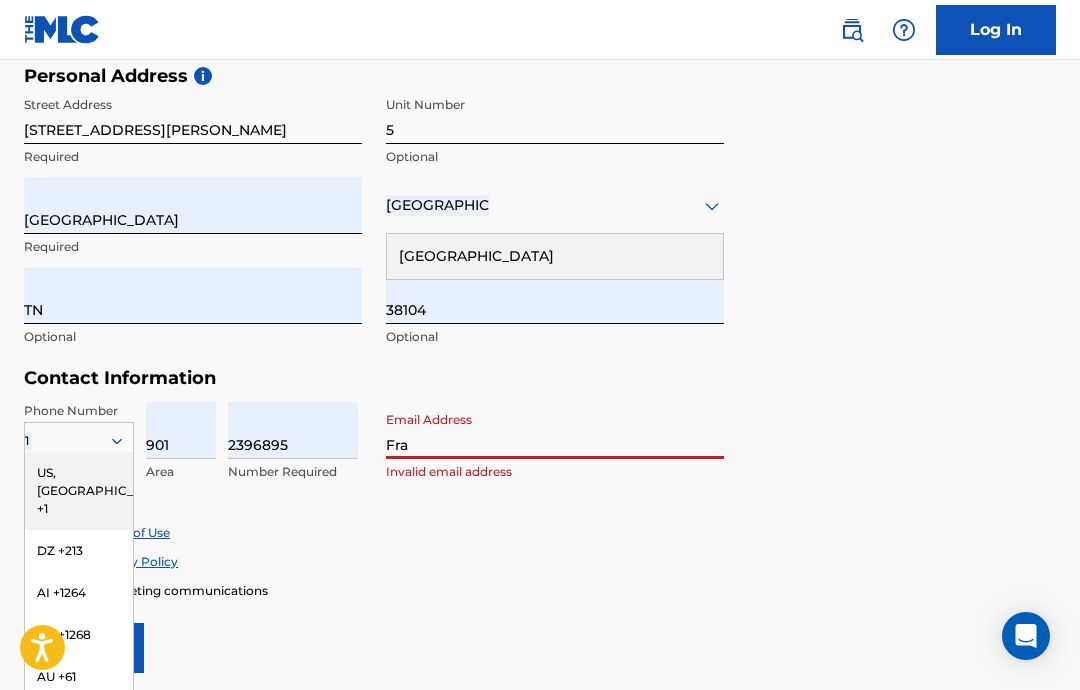 type on "[EMAIL_ADDRESS][DOMAIN_NAME]" 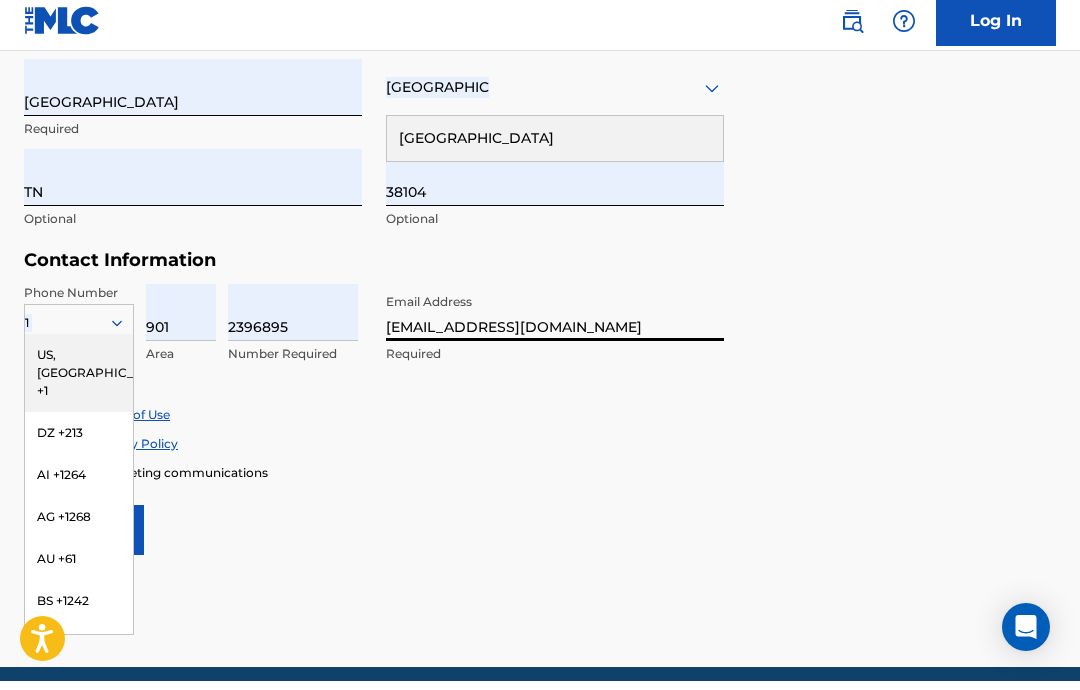scroll, scrollTop: 792, scrollLeft: 0, axis: vertical 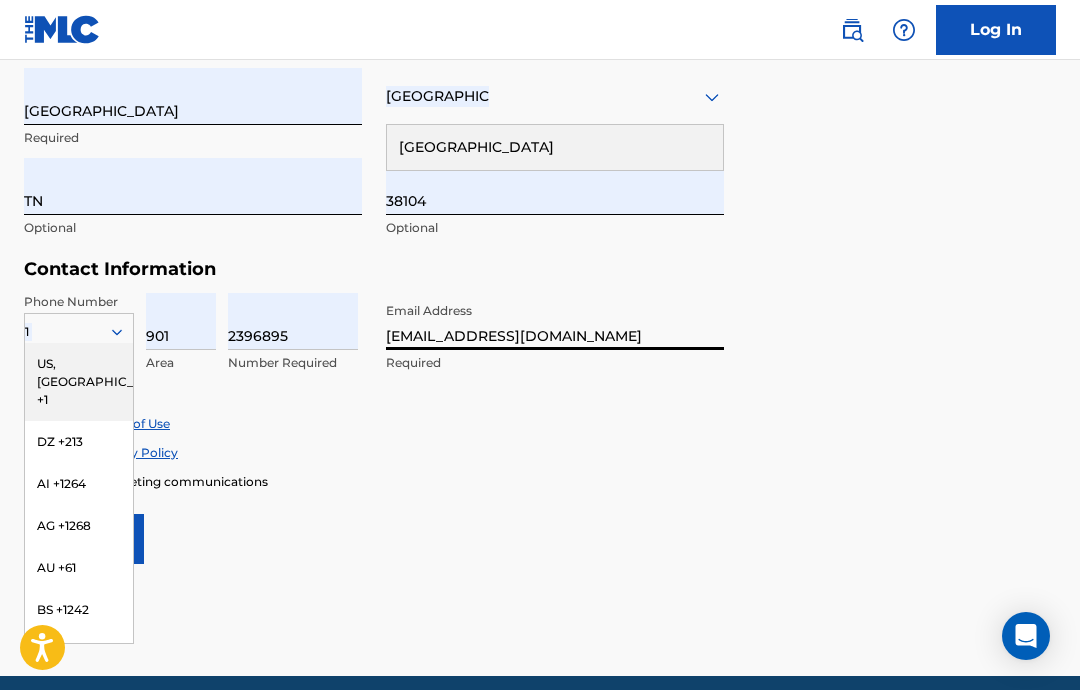 click on "US, [GEOGRAPHIC_DATA] +1" at bounding box center (79, 382) 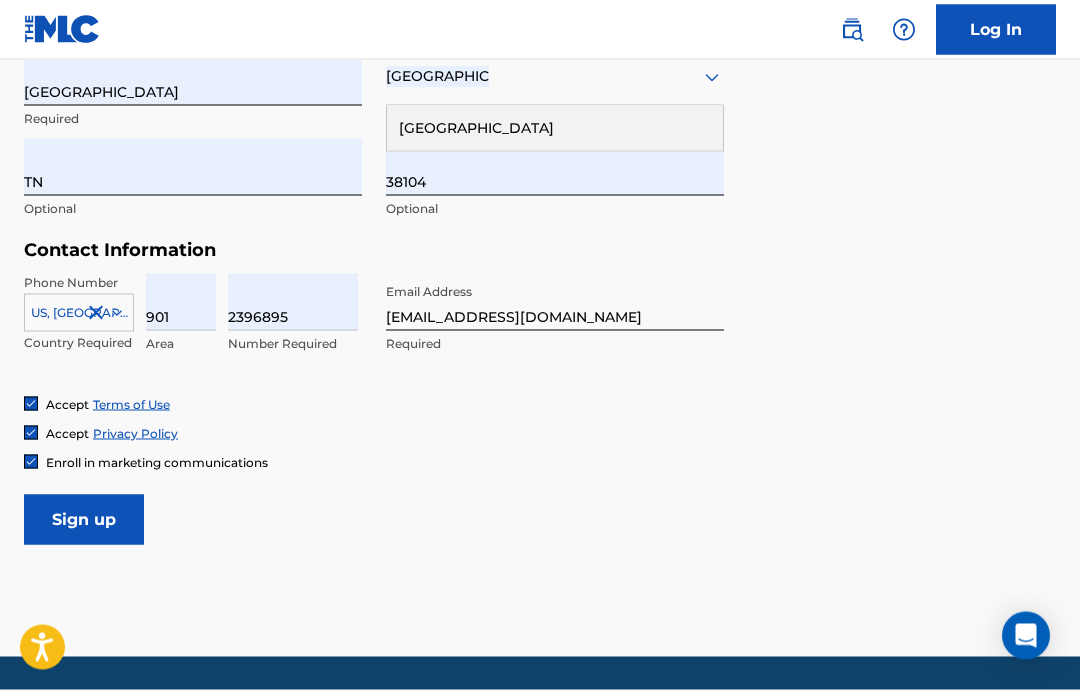 scroll, scrollTop: 872, scrollLeft: 0, axis: vertical 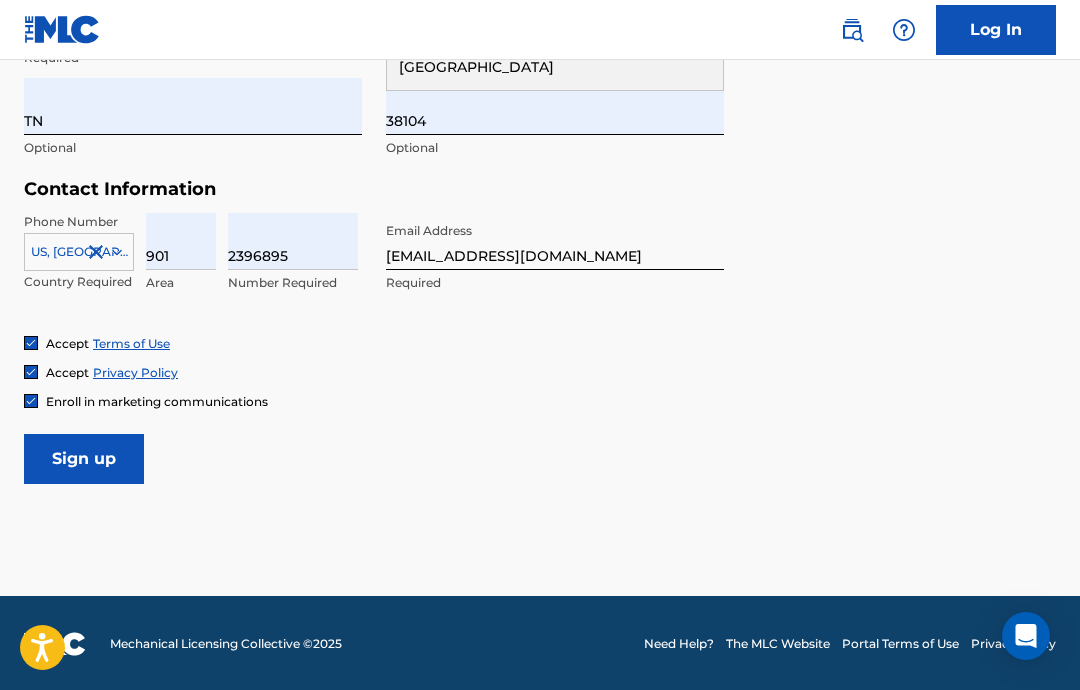 click on "Sign up" at bounding box center (84, 459) 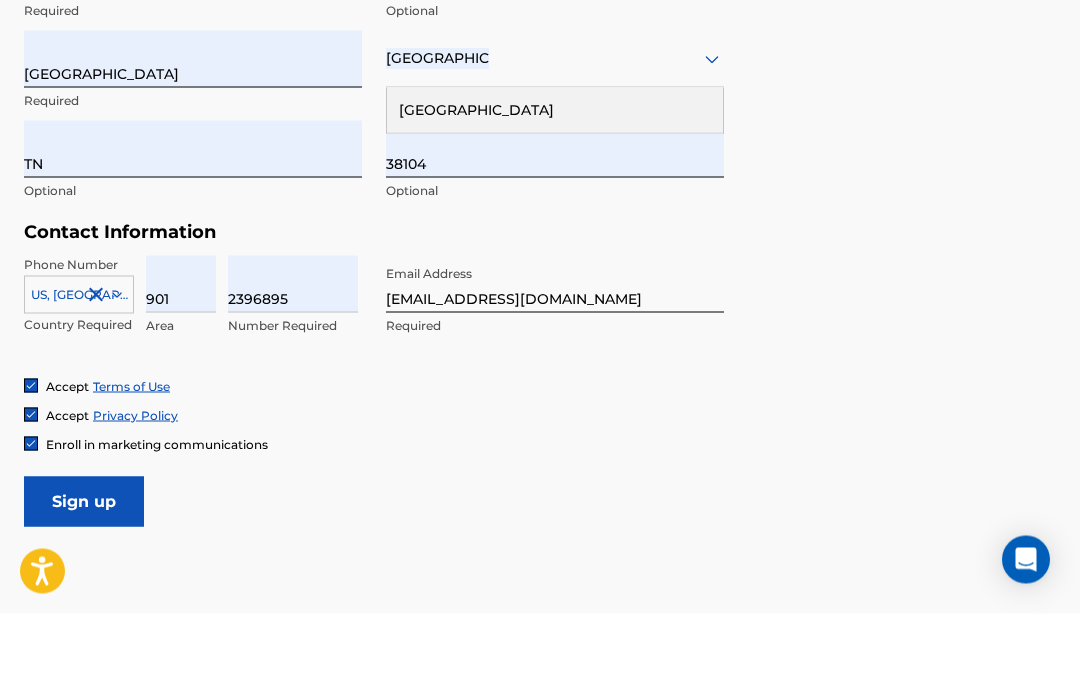 scroll, scrollTop: 872, scrollLeft: 0, axis: vertical 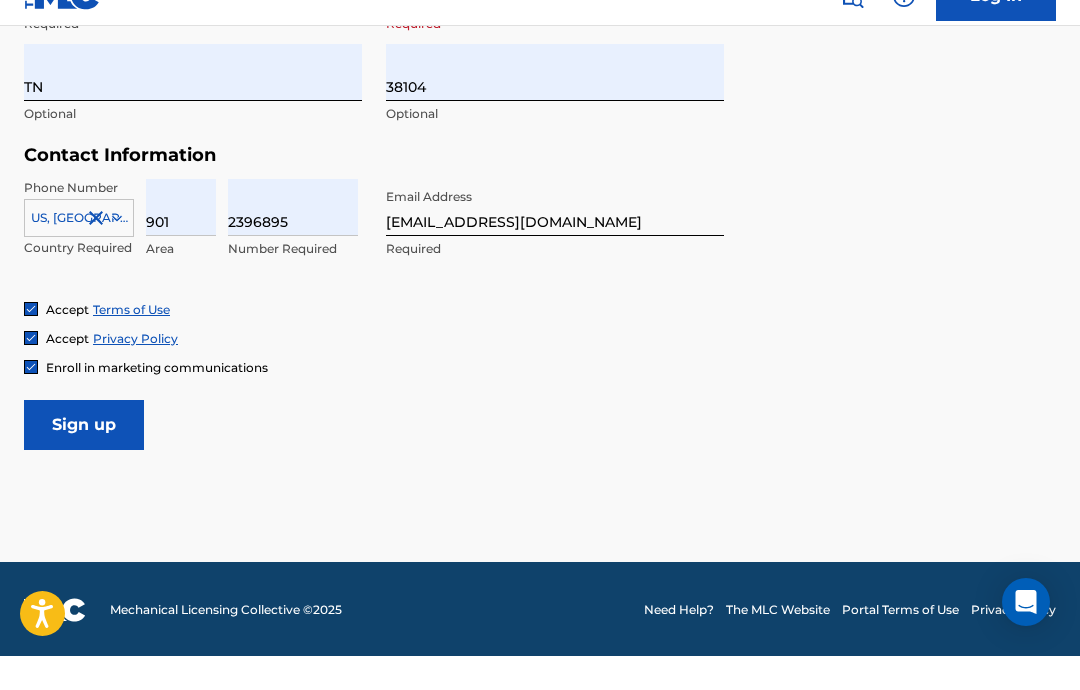 click on "The MLC uses identity verification before a user is registered to comply with Know Your Customer (KYC) regulations. KYC is required to establish the legitimacy of a user's identity and helps to prevent the creation and use of fraudulent accounts. Sign up for The MLC Portal Please complete the following form with your personal information to sign up as a user for The MLC Portal. After you're registered, you'll be able to create a Member and start managing your works. User Information First Name [PERSON_NAME] Required Last Name Oselen Required Date Of Birth [DEMOGRAPHIC_DATA] Required Personal Address i Street Address [STREET_ADDRESS][PERSON_NAME] Required Unit Number 5 Optional City / Town [GEOGRAPHIC_DATA] Required Country [GEOGRAPHIC_DATA] Required State / Province [GEOGRAPHIC_DATA] Optional ZIP / Postal Code 38104 Optional Contact Information Phone Number US, [GEOGRAPHIC_DATA] +1 Country Required 901 Area 2396895 Number Required Email Address [EMAIL_ADDRESS][DOMAIN_NAME] Required Accept Terms of Use Accept Privacy Policy Enroll in marketing communications Sign up" at bounding box center [540, -108] 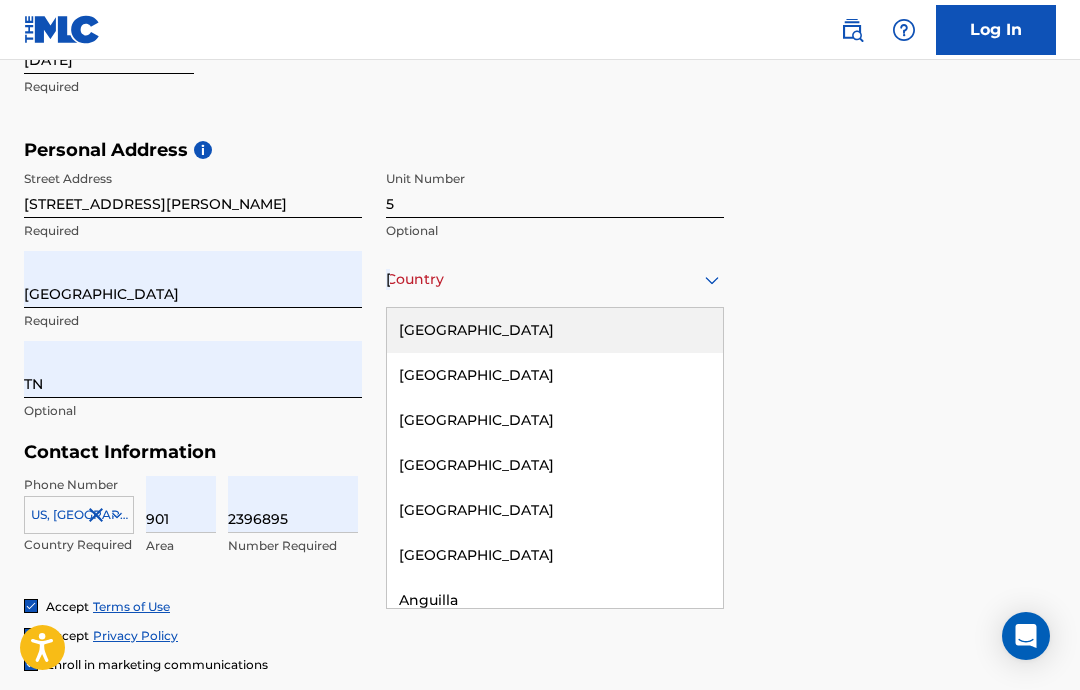 scroll, scrollTop: 608, scrollLeft: 0, axis: vertical 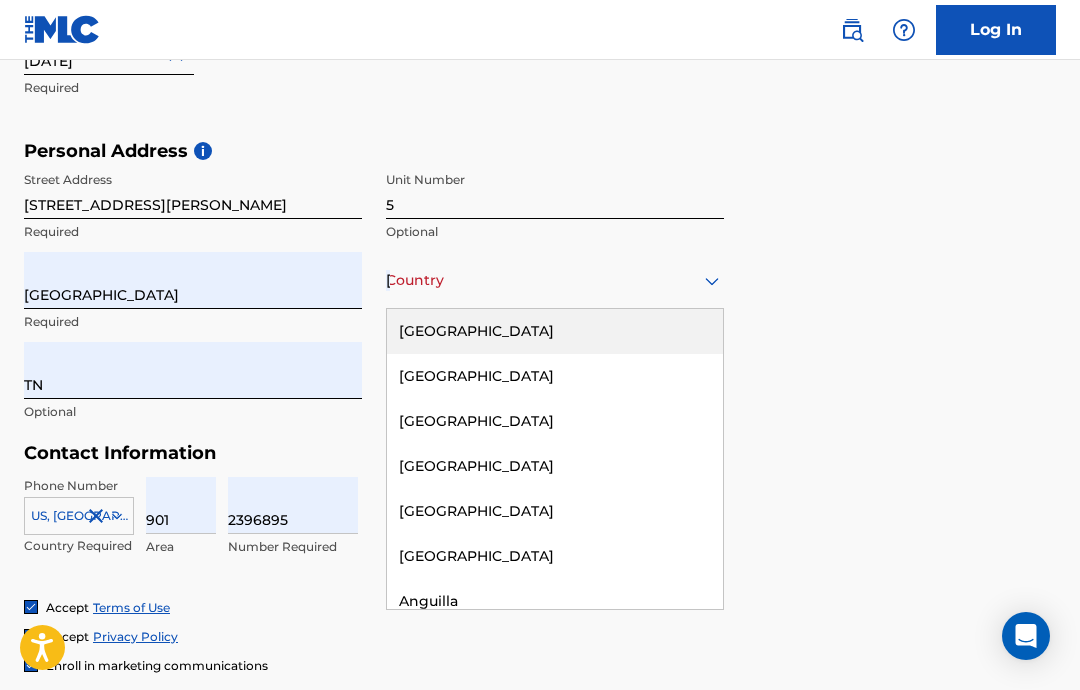 click on "[GEOGRAPHIC_DATA]" at bounding box center (555, 331) 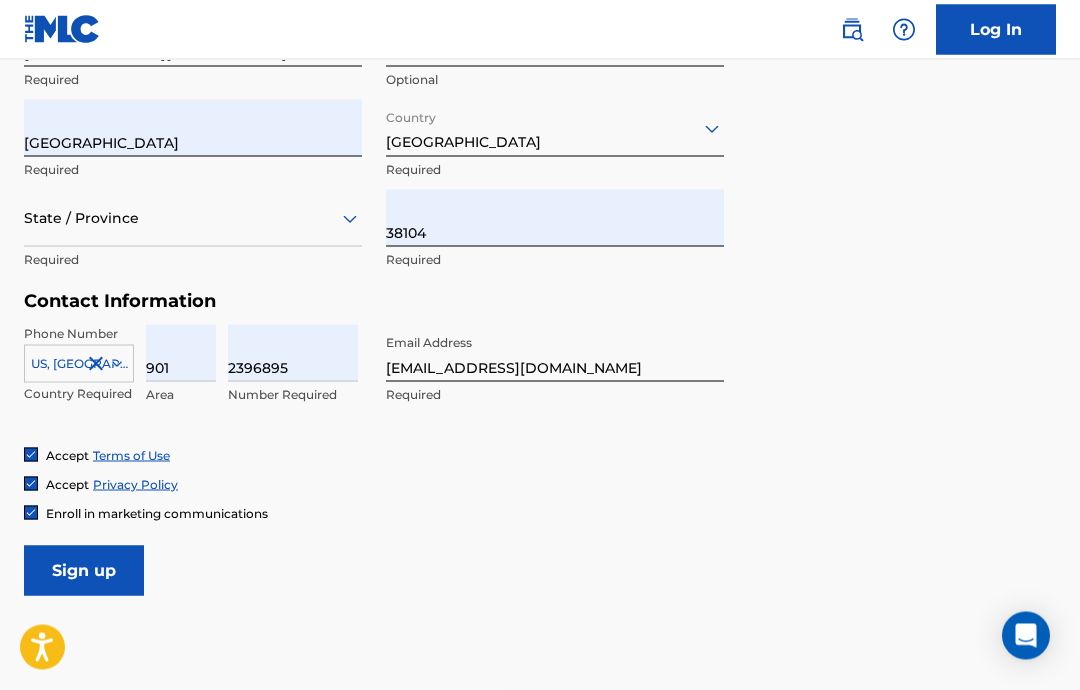 scroll, scrollTop: 761, scrollLeft: 0, axis: vertical 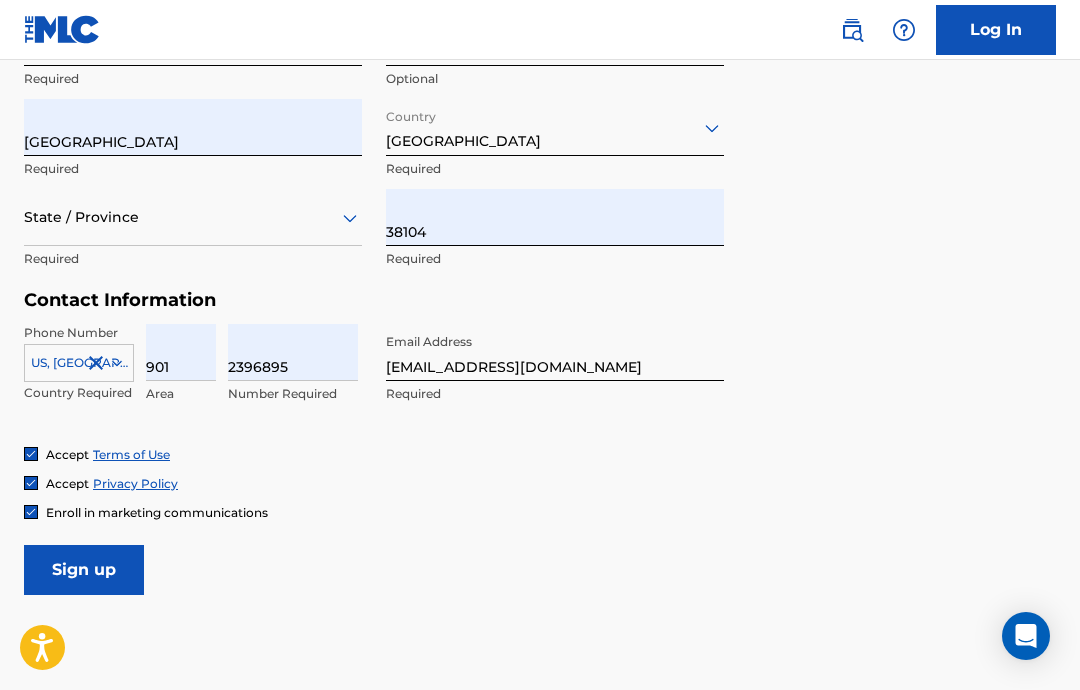 click on "Sign up" at bounding box center [84, 570] 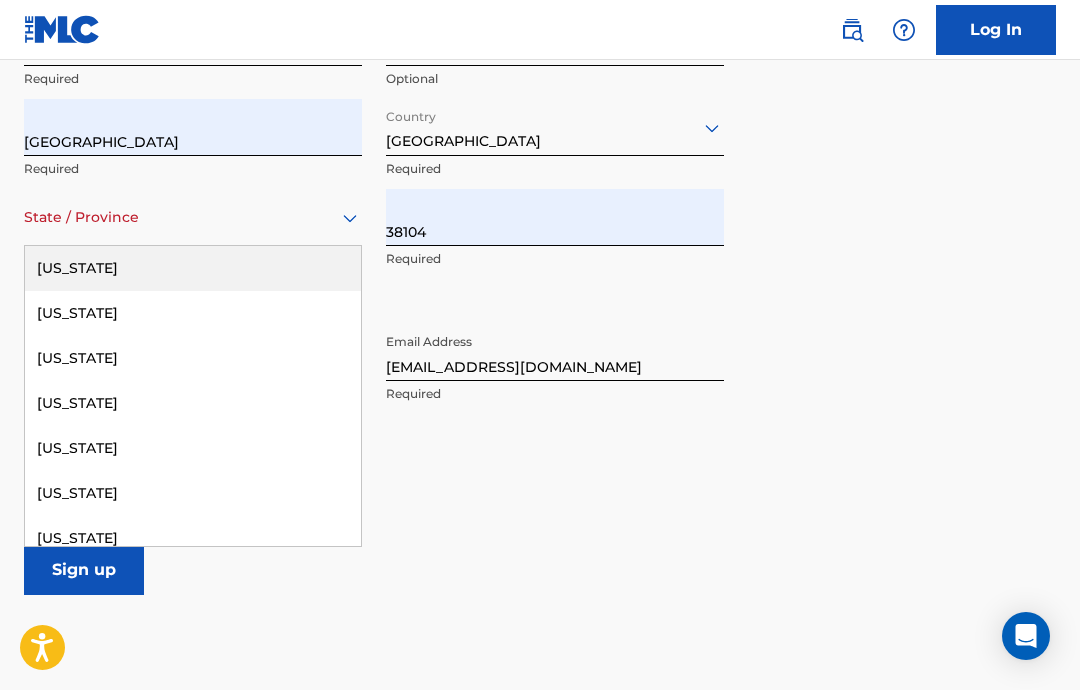 type on "t" 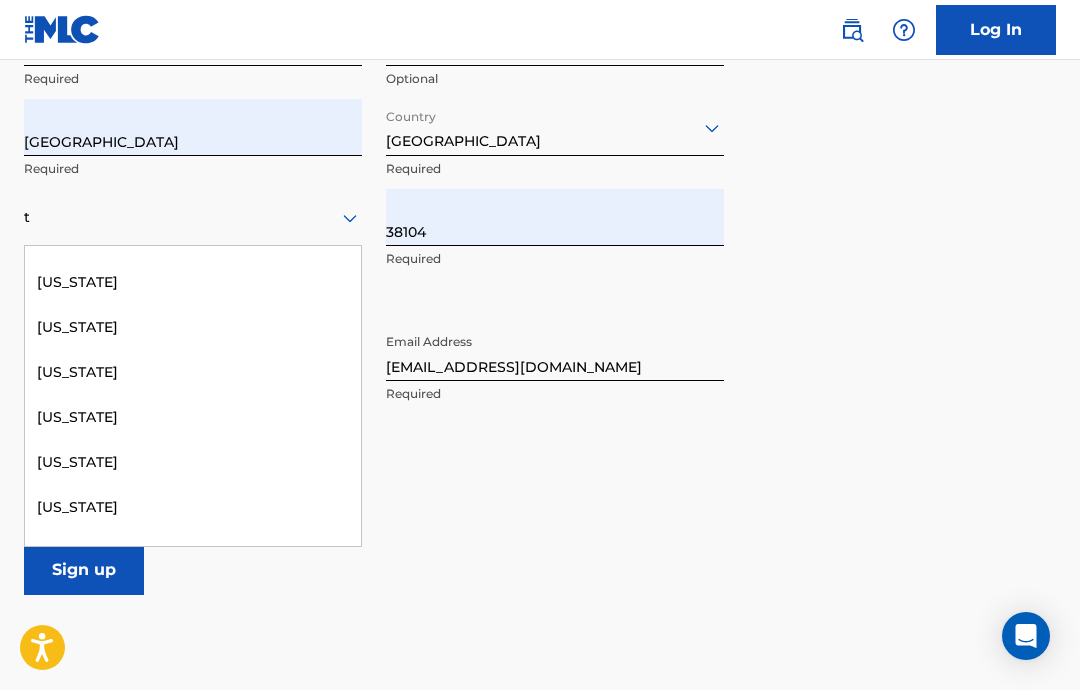 scroll, scrollTop: 385, scrollLeft: 0, axis: vertical 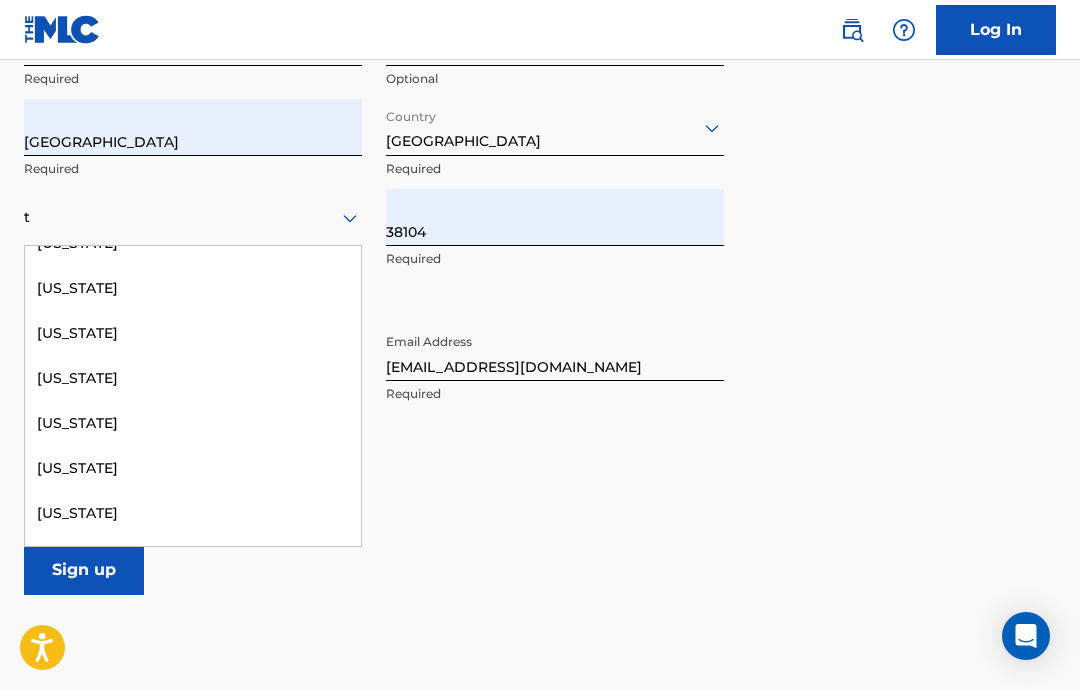 click on "[US_STATE]" at bounding box center [193, 468] 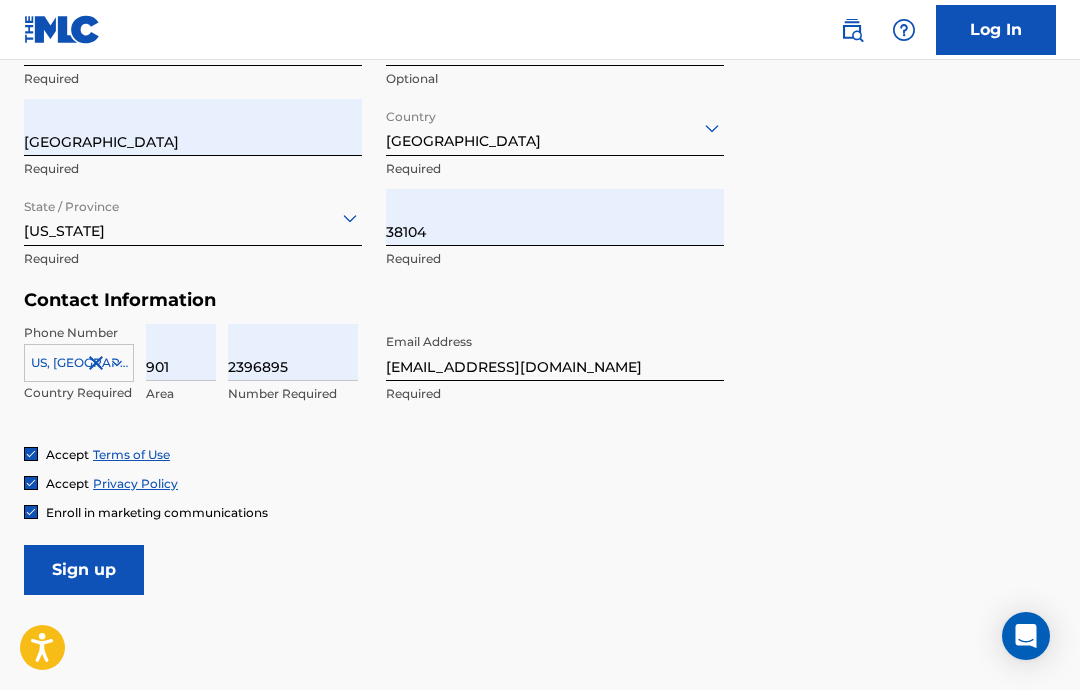 click on "Sign up" at bounding box center [84, 570] 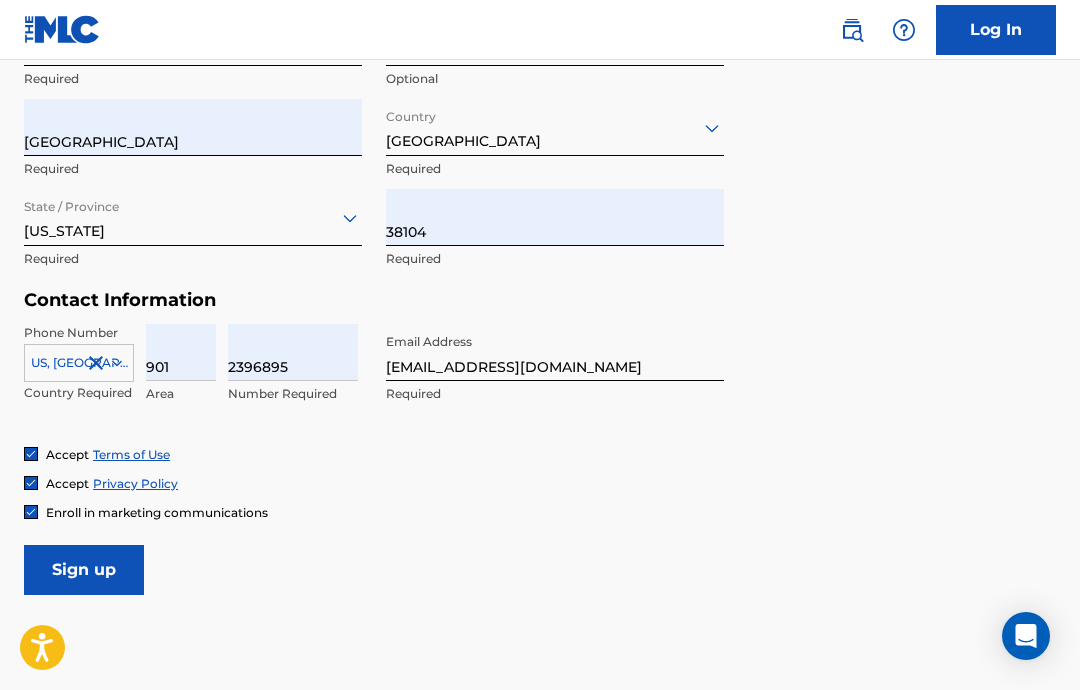 scroll, scrollTop: 80, scrollLeft: 0, axis: vertical 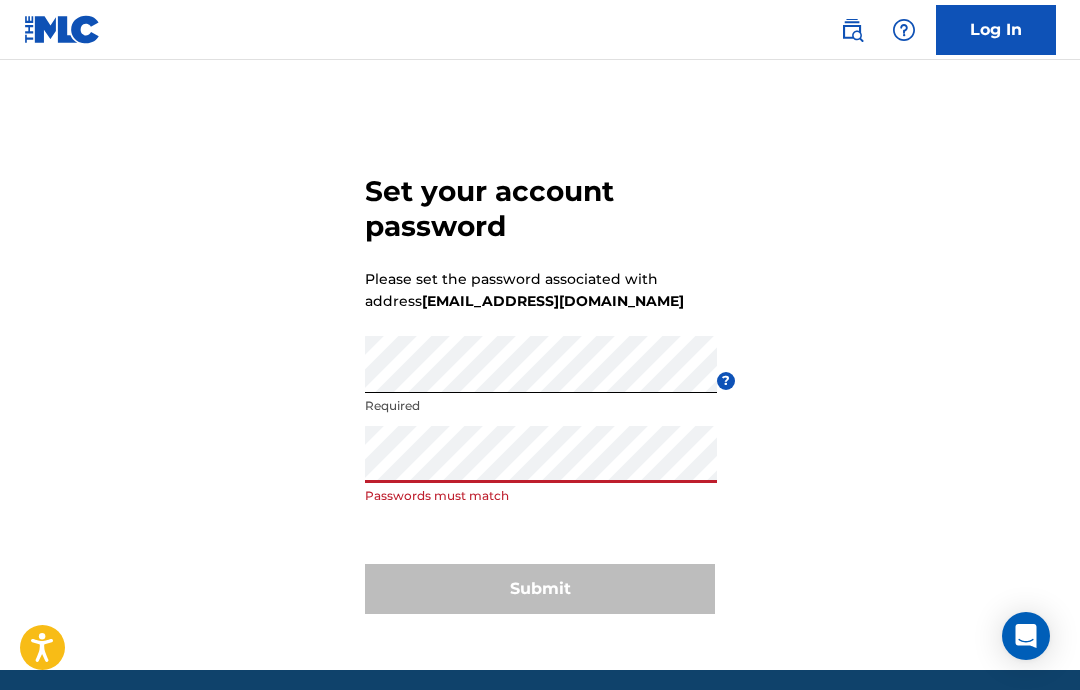 click on "Set your account password Please set the password associated with   address  francisthetruman@gmail.com Password   Required ? Re enter password   Passwords must match Submit" at bounding box center [540, 390] 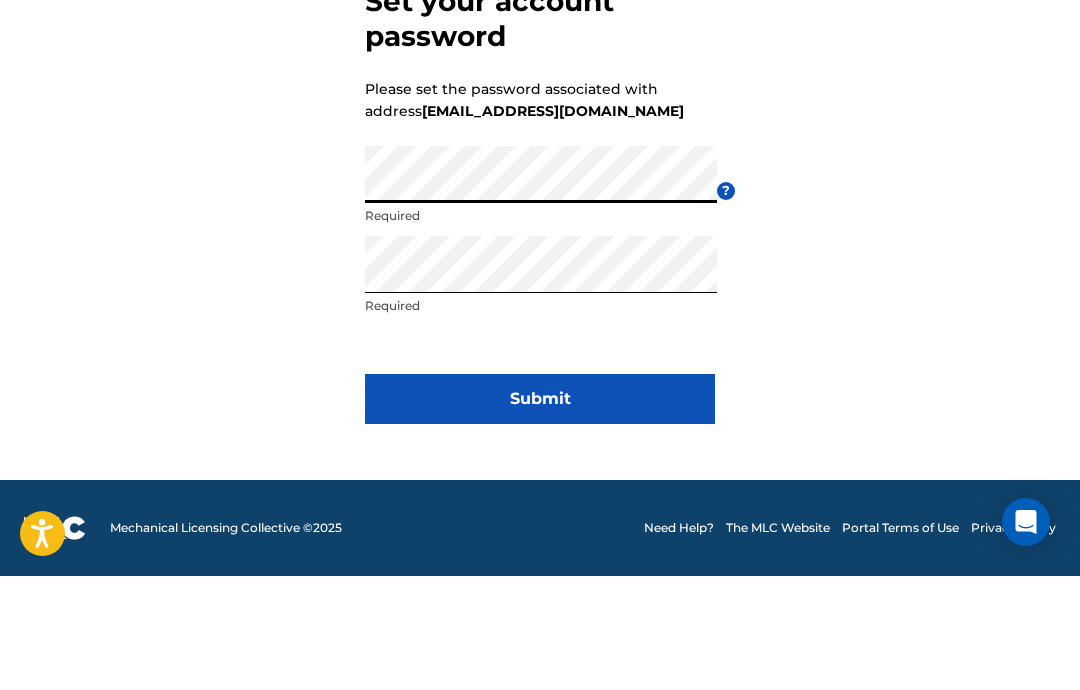scroll, scrollTop: 106, scrollLeft: 0, axis: vertical 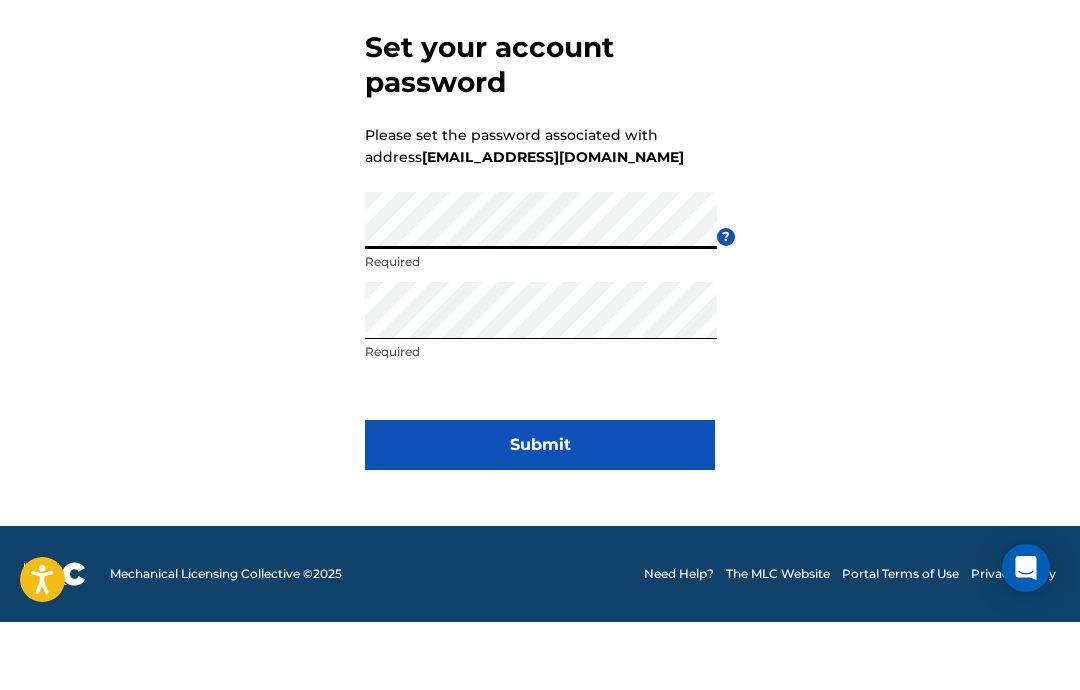 click on "Submit" at bounding box center (540, 513) 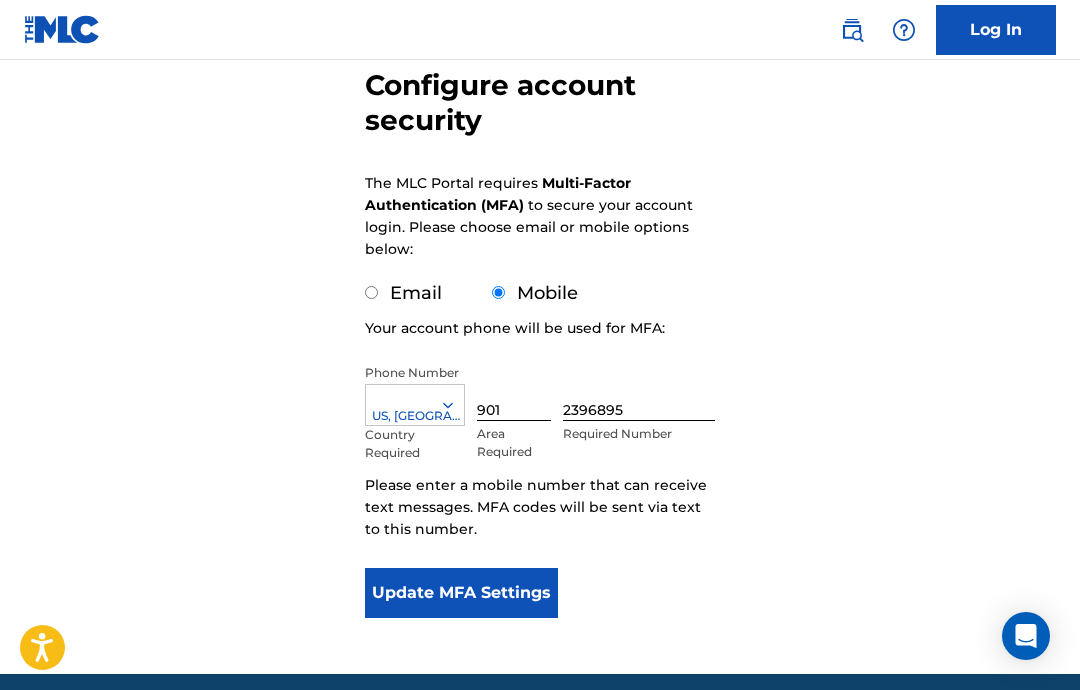 scroll, scrollTop: 211, scrollLeft: 0, axis: vertical 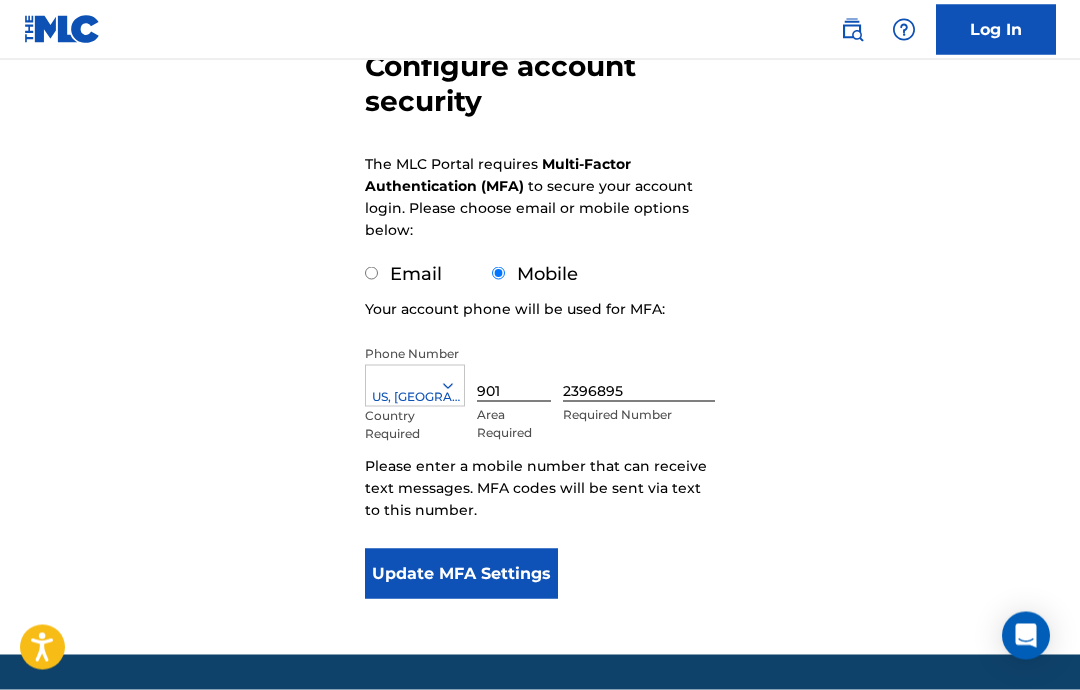 click on "Email" at bounding box center [371, 273] 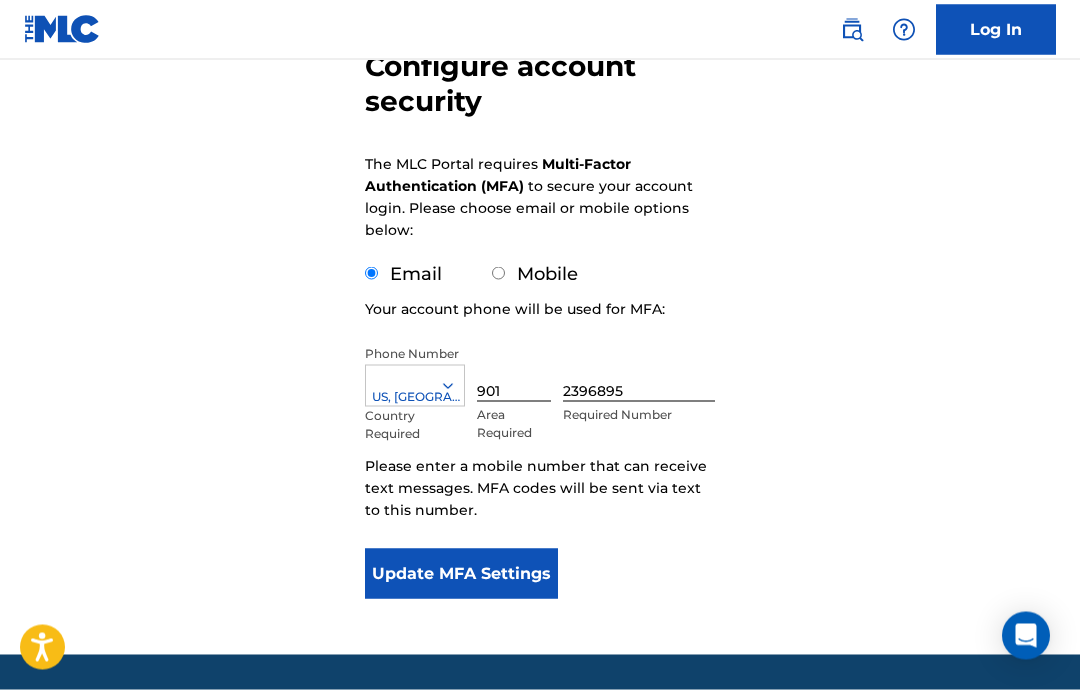 scroll, scrollTop: 93, scrollLeft: 0, axis: vertical 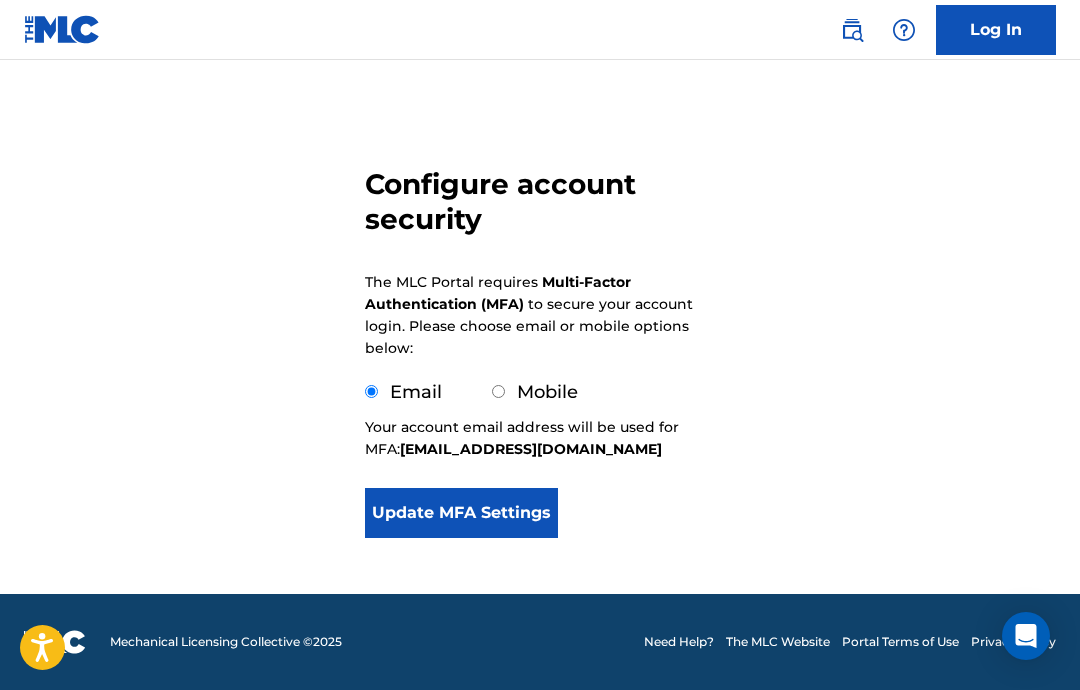 click on "Mobile" at bounding box center [498, 391] 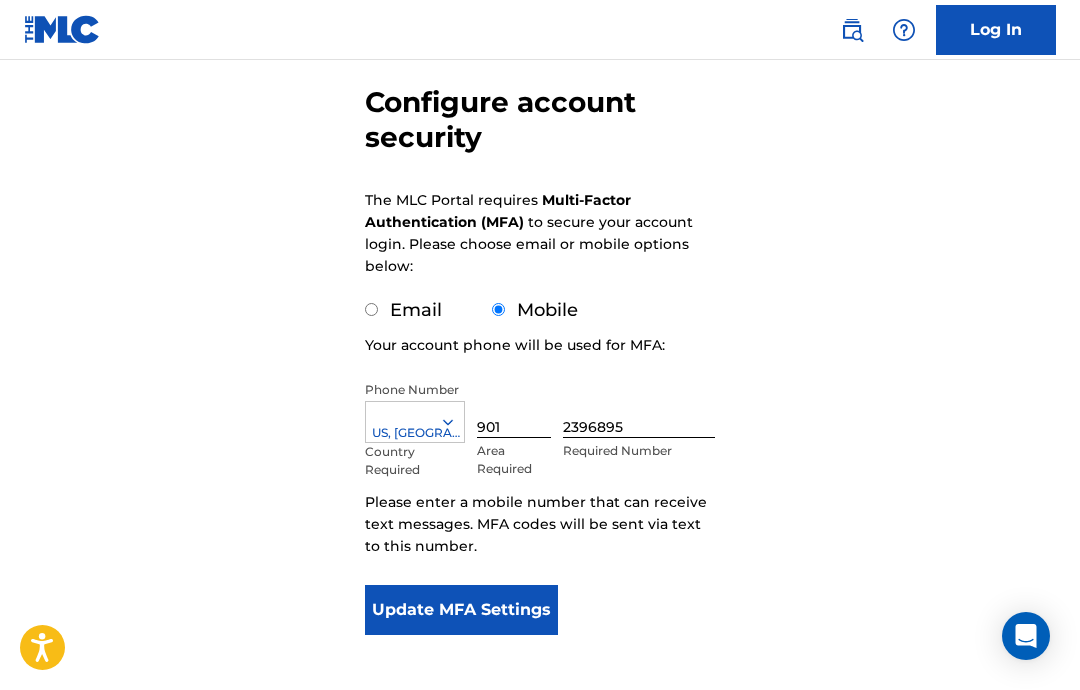 scroll, scrollTop: 192, scrollLeft: 0, axis: vertical 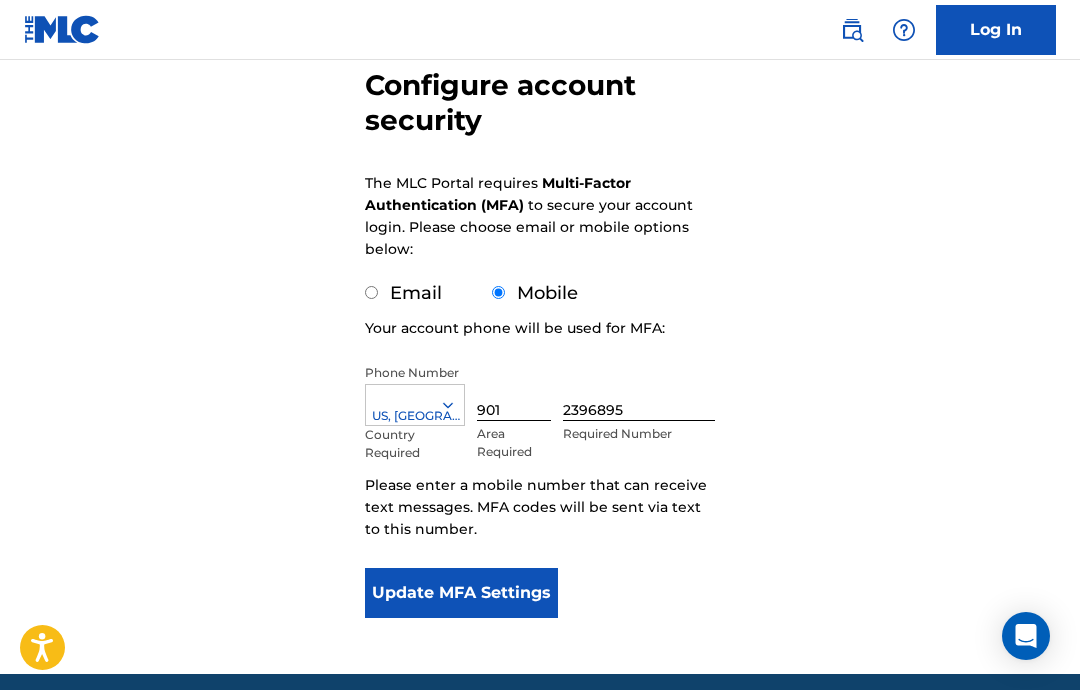 click on "Email" at bounding box center (371, 292) 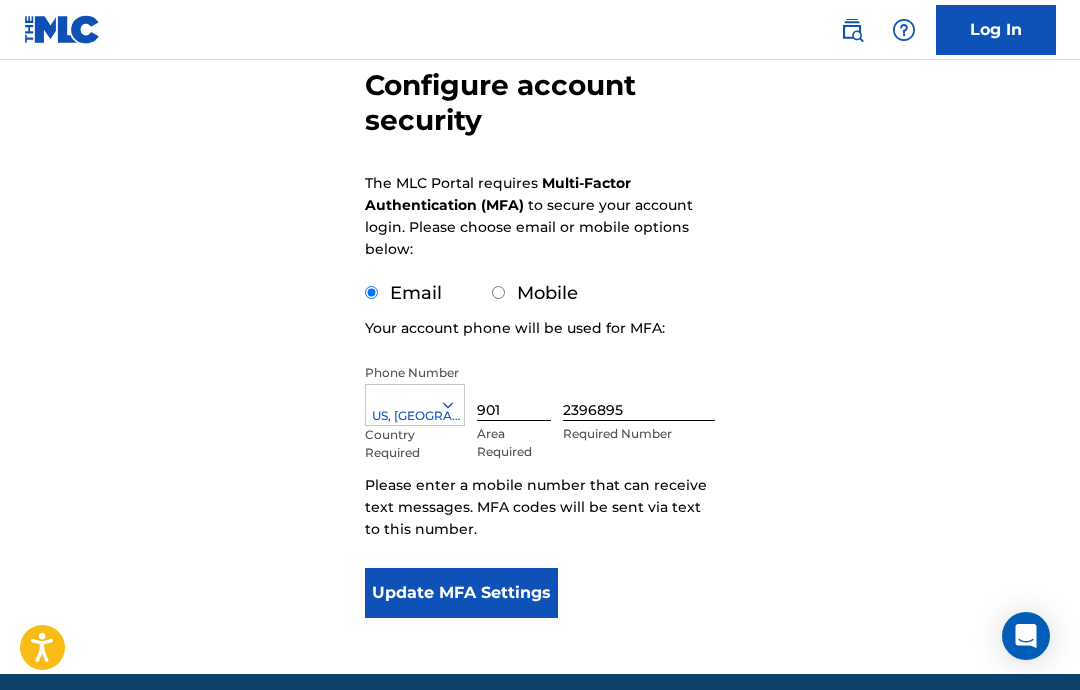 scroll, scrollTop: 13, scrollLeft: 0, axis: vertical 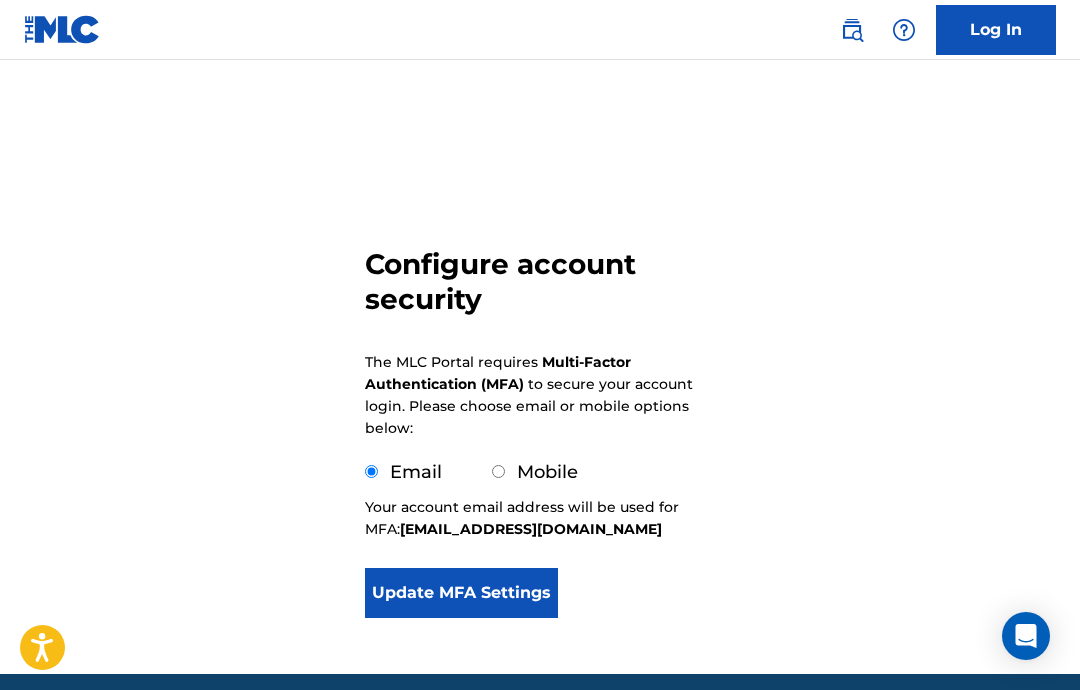 click on "Mobile" at bounding box center (498, 471) 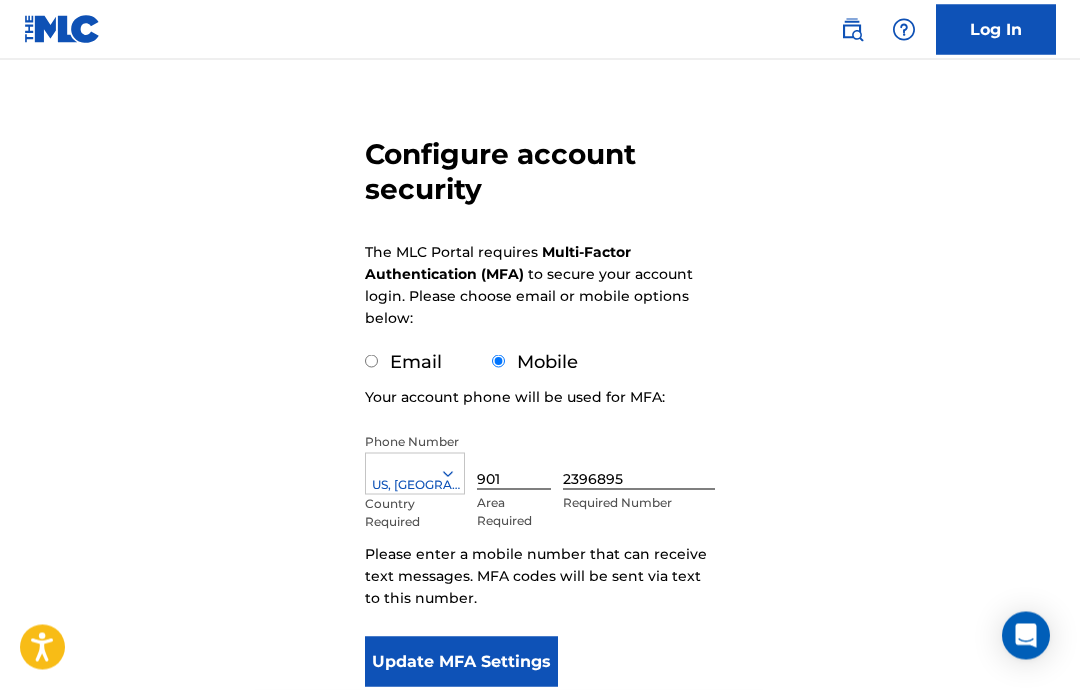 scroll, scrollTop: 124, scrollLeft: 0, axis: vertical 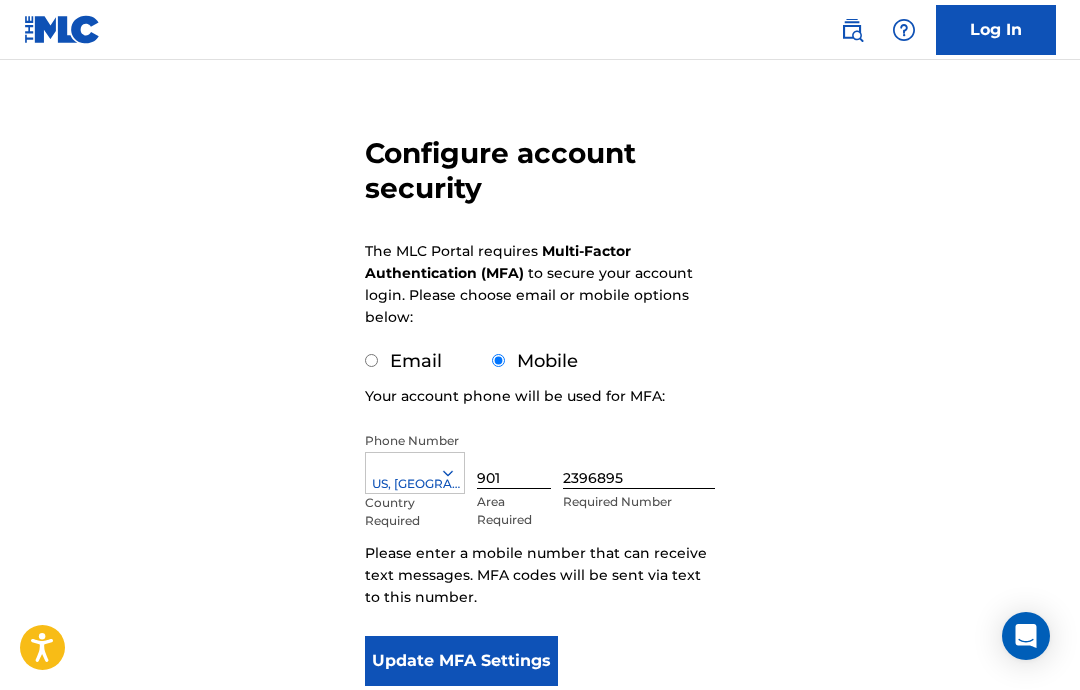 click on "Update MFA Settings" at bounding box center [461, 661] 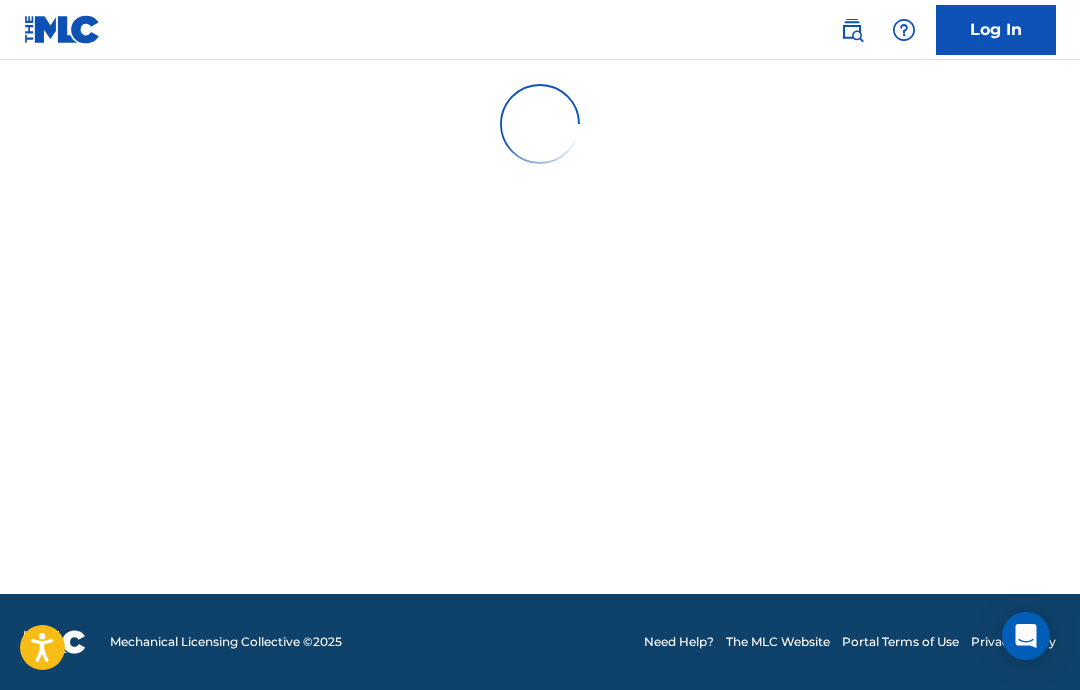 scroll, scrollTop: 80, scrollLeft: 0, axis: vertical 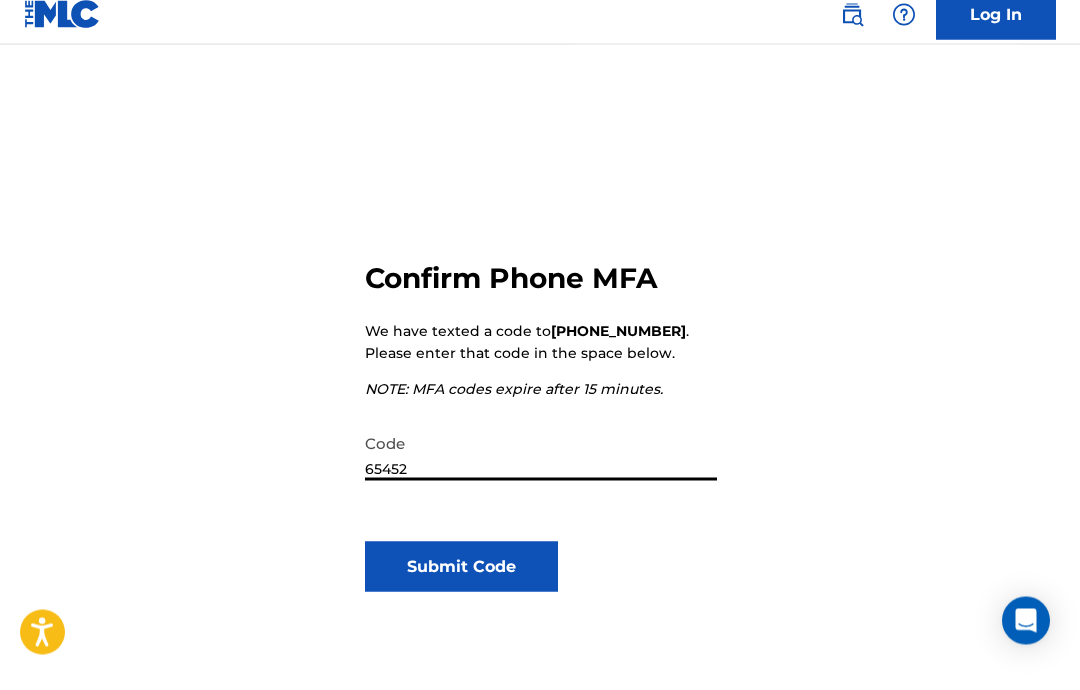 type on "654526" 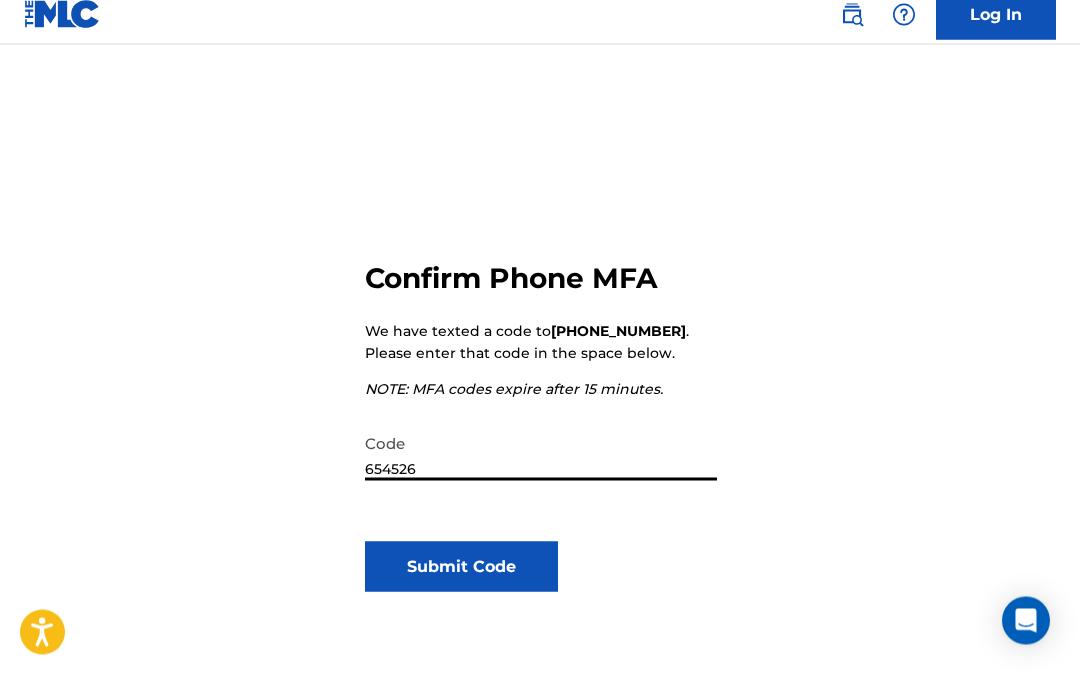 click on "Submit Code" at bounding box center (461, 582) 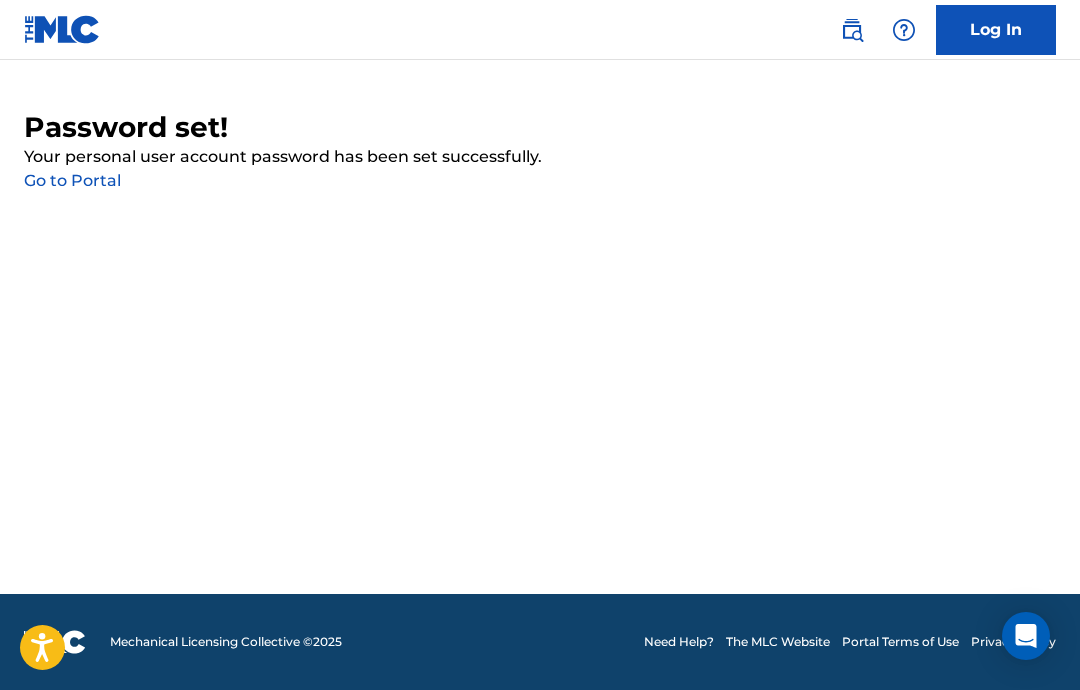 click on "Go to Portal" at bounding box center (72, 180) 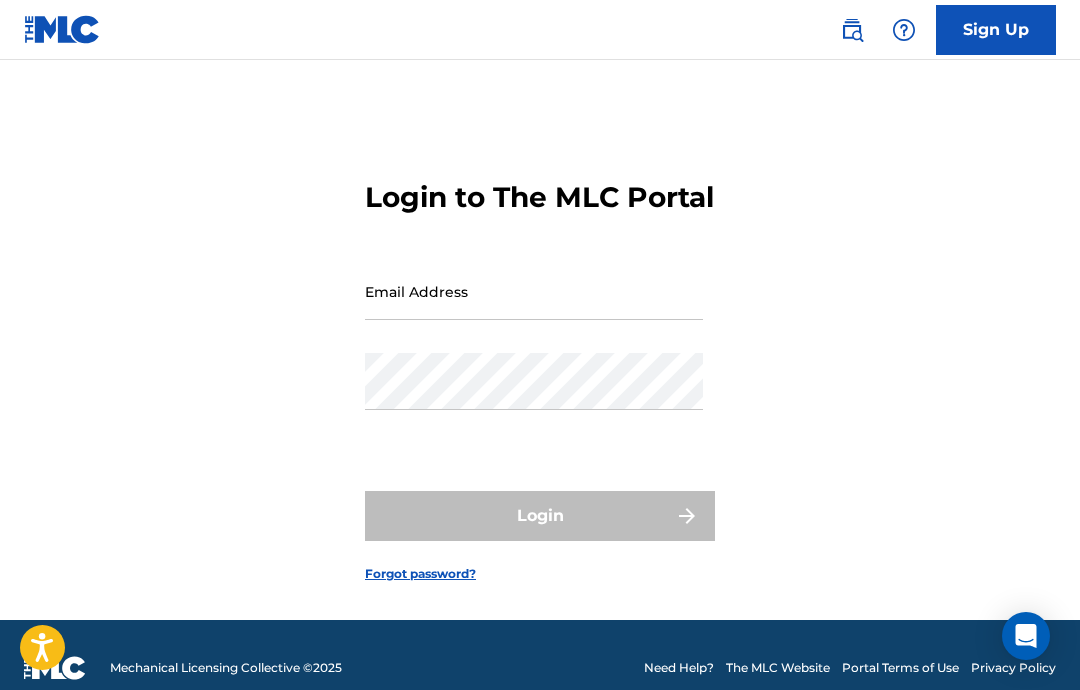 click on "Email Address" at bounding box center (534, 291) 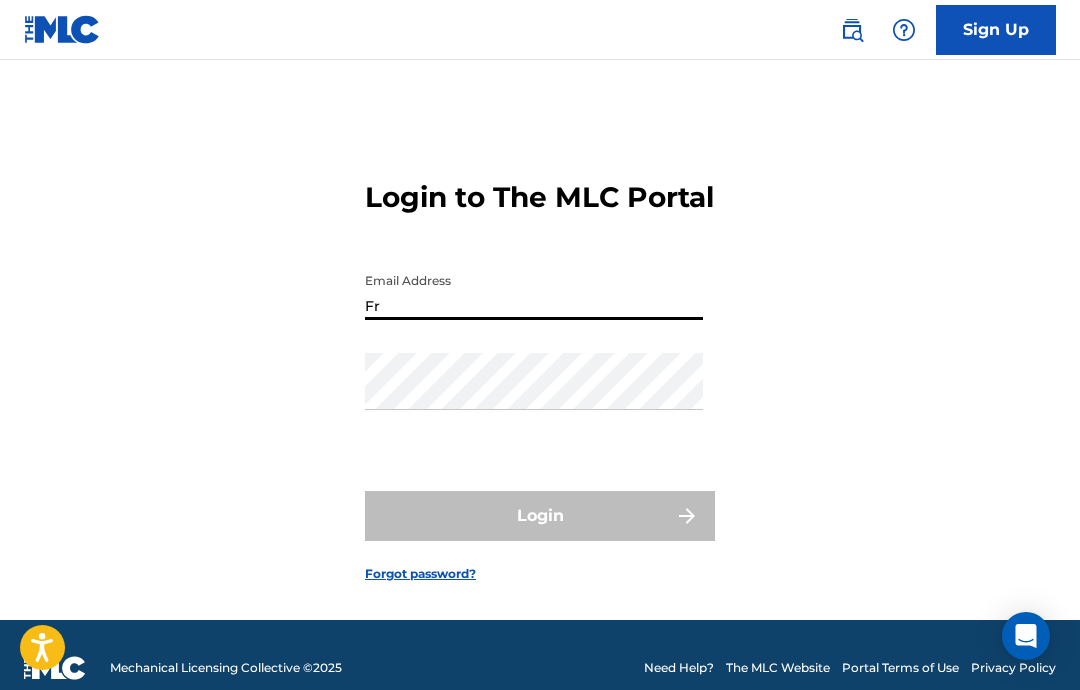 type on "F" 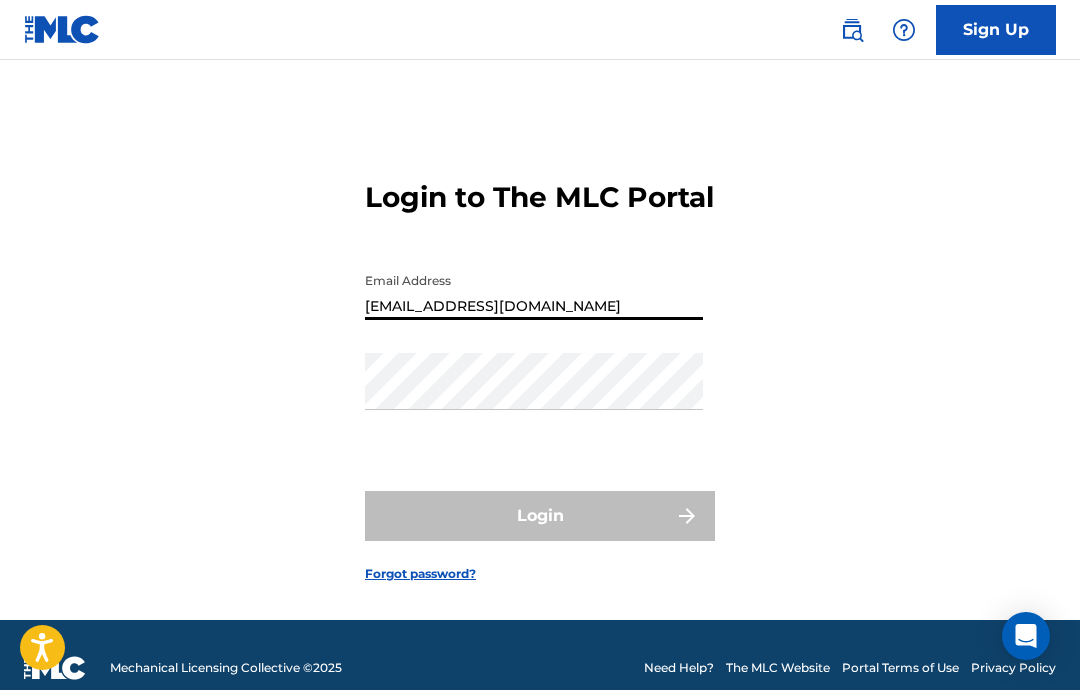 type on "Francisthetruman@gmail.com" 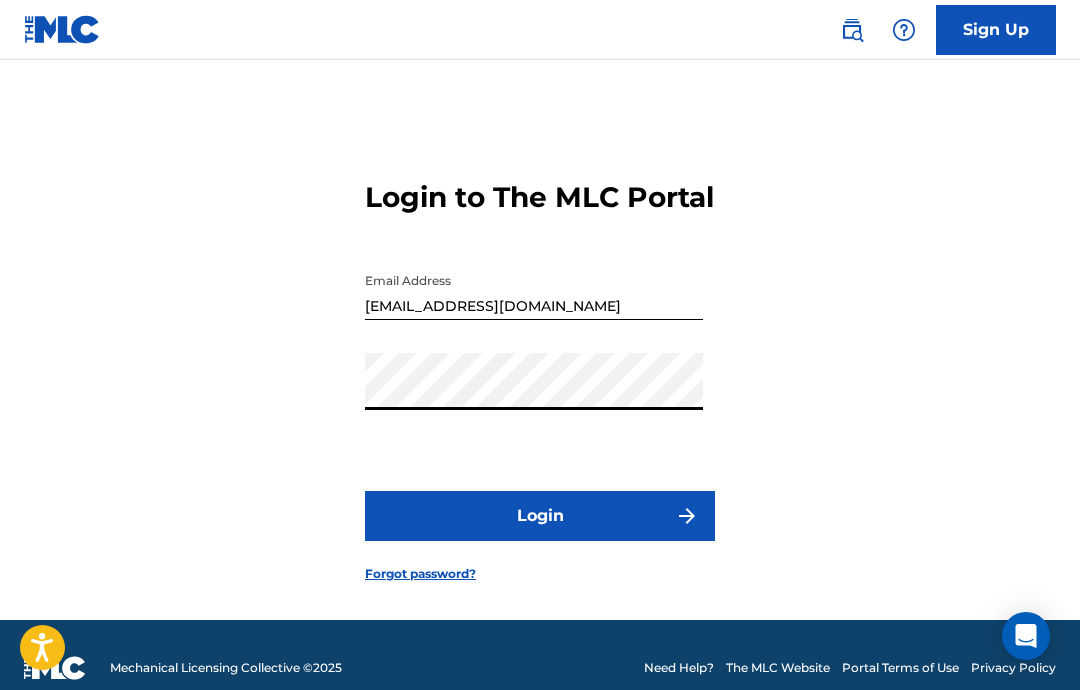 click on "Login" at bounding box center (540, 516) 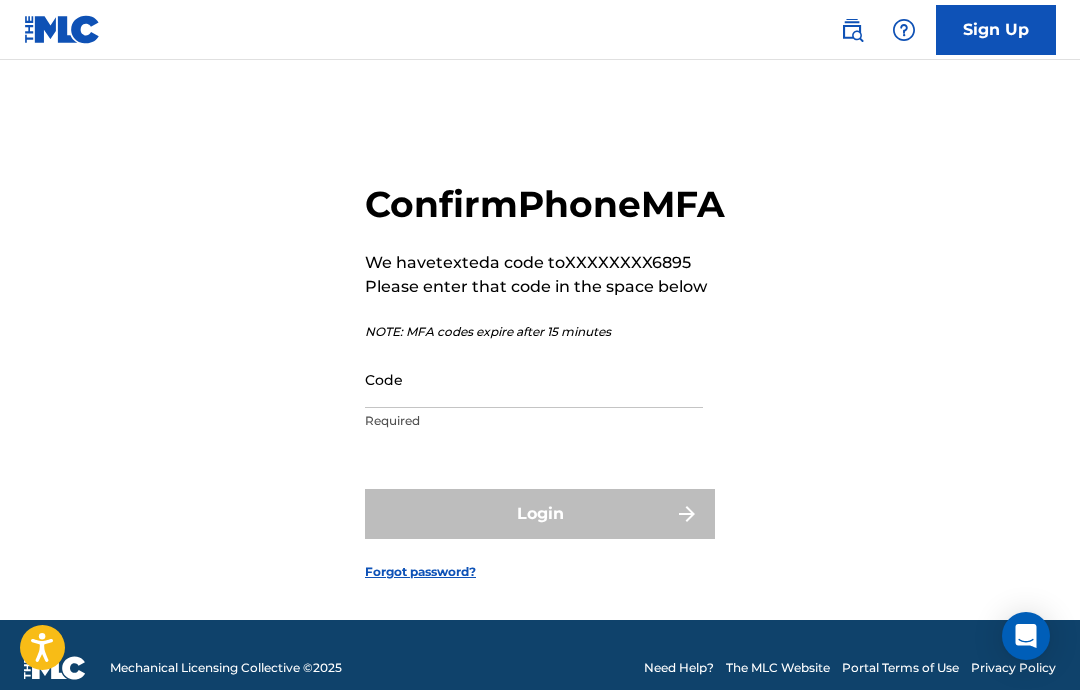 click on "Code" at bounding box center [534, 379] 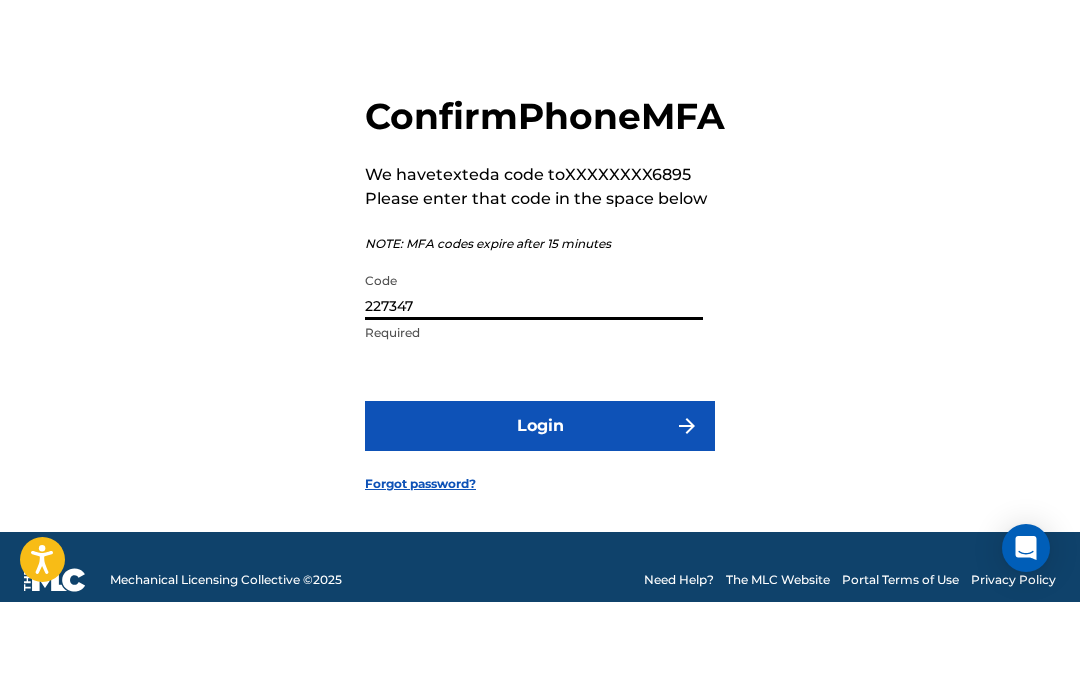 type on "227347" 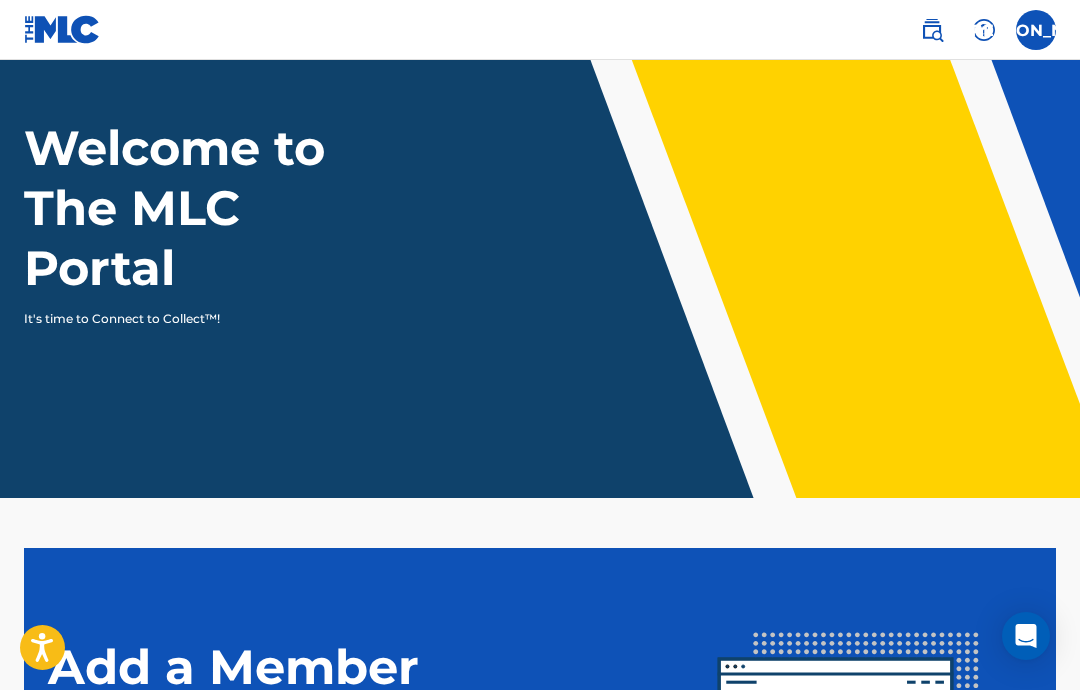 scroll, scrollTop: 80, scrollLeft: 0, axis: vertical 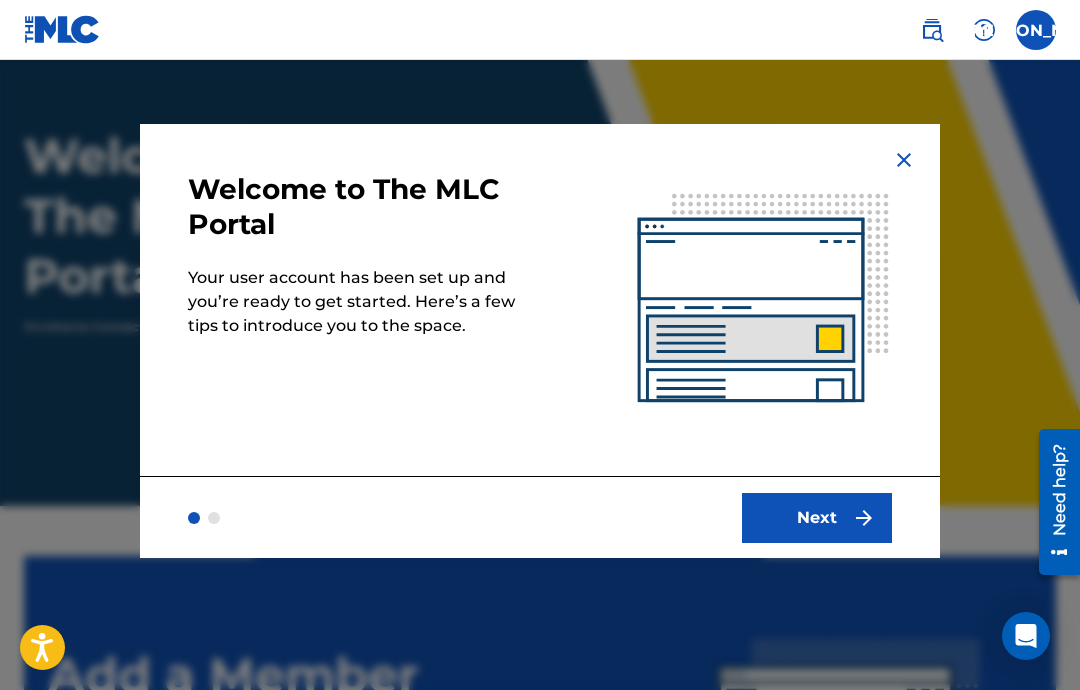 click at bounding box center [864, 518] 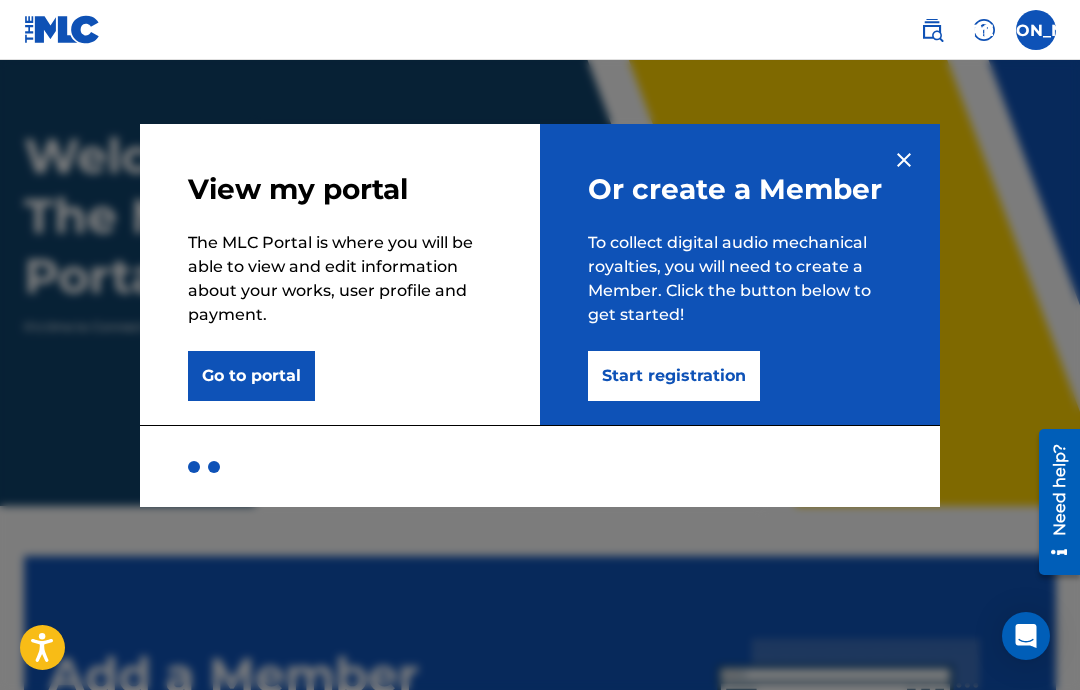 click on "Start registration" at bounding box center [674, 376] 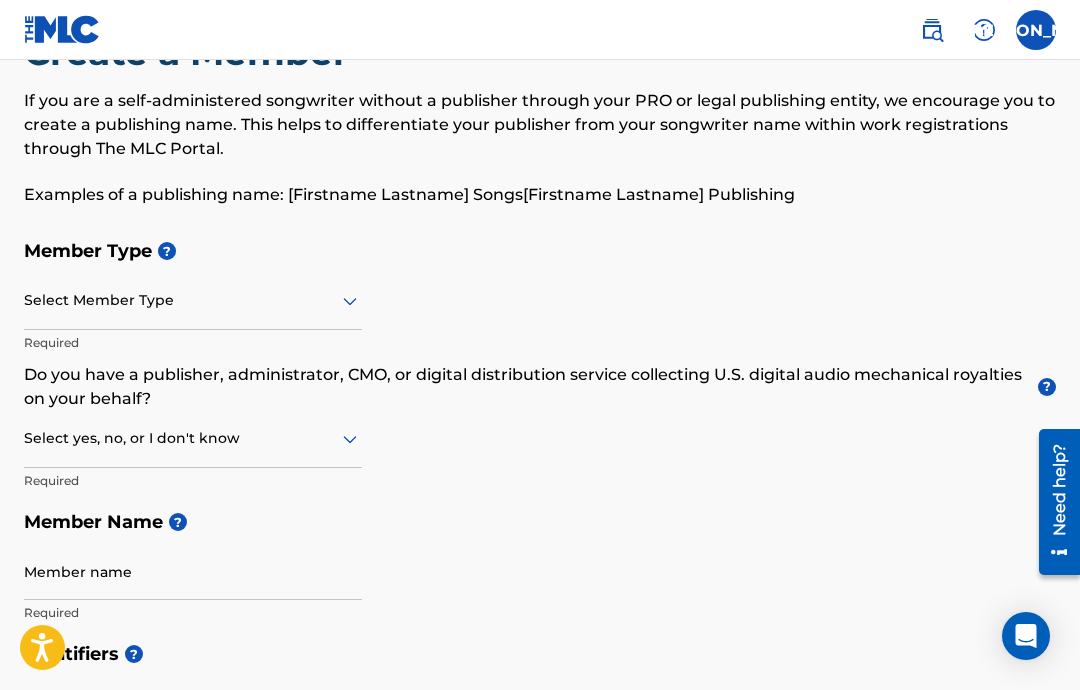 scroll, scrollTop: 0, scrollLeft: 0, axis: both 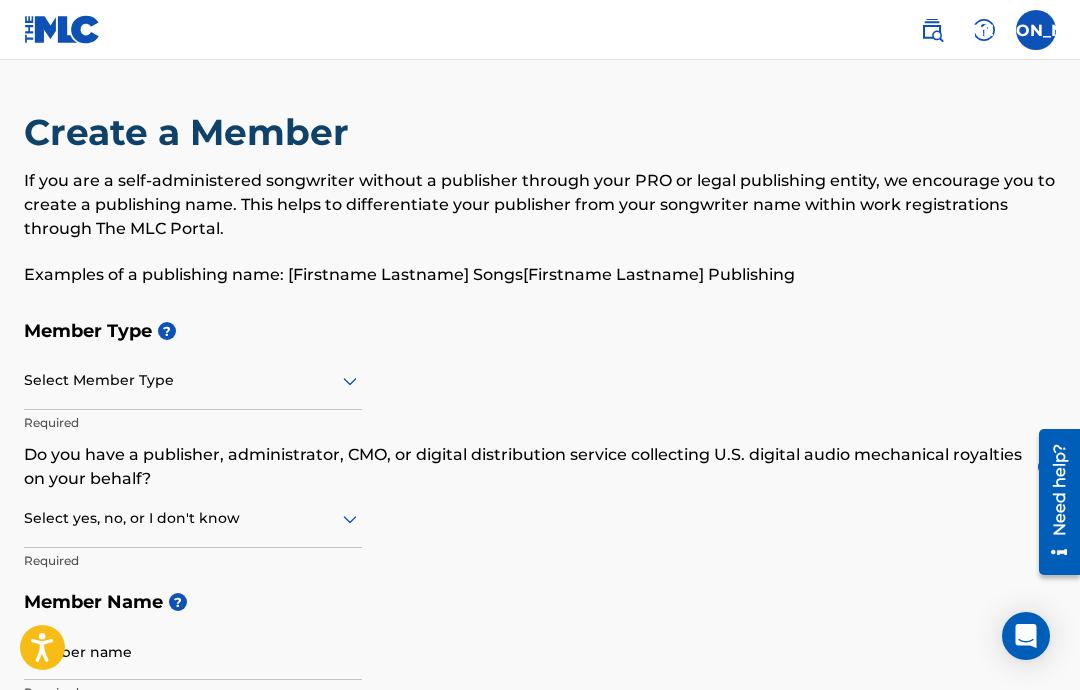 click on "Select Member Type" at bounding box center (193, 381) 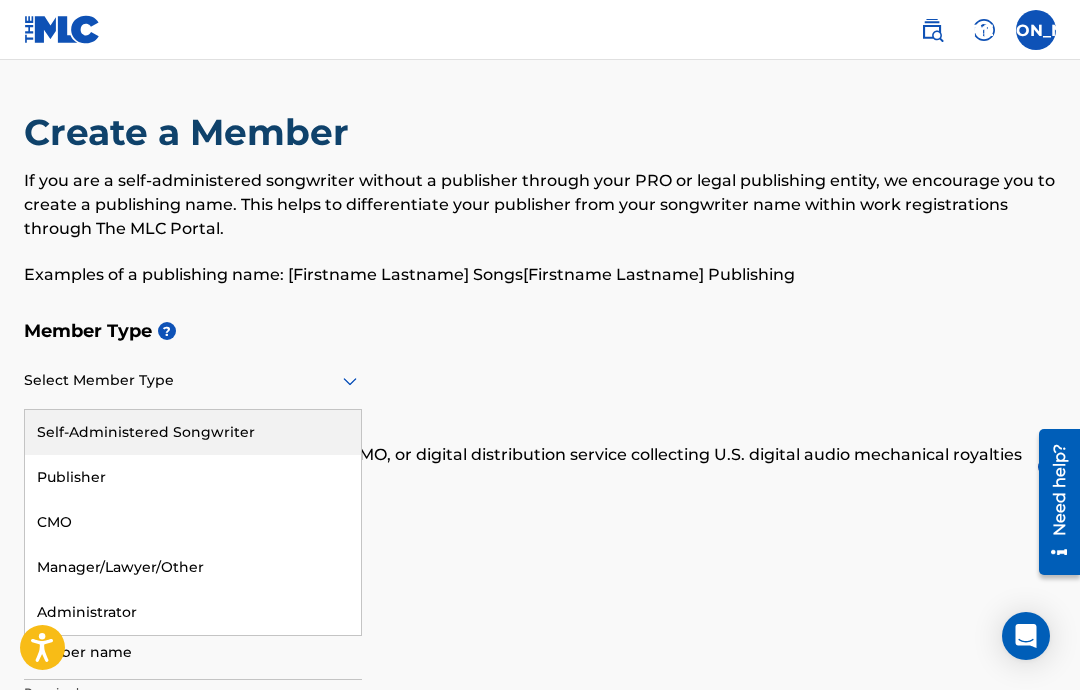 scroll, scrollTop: 80, scrollLeft: 0, axis: vertical 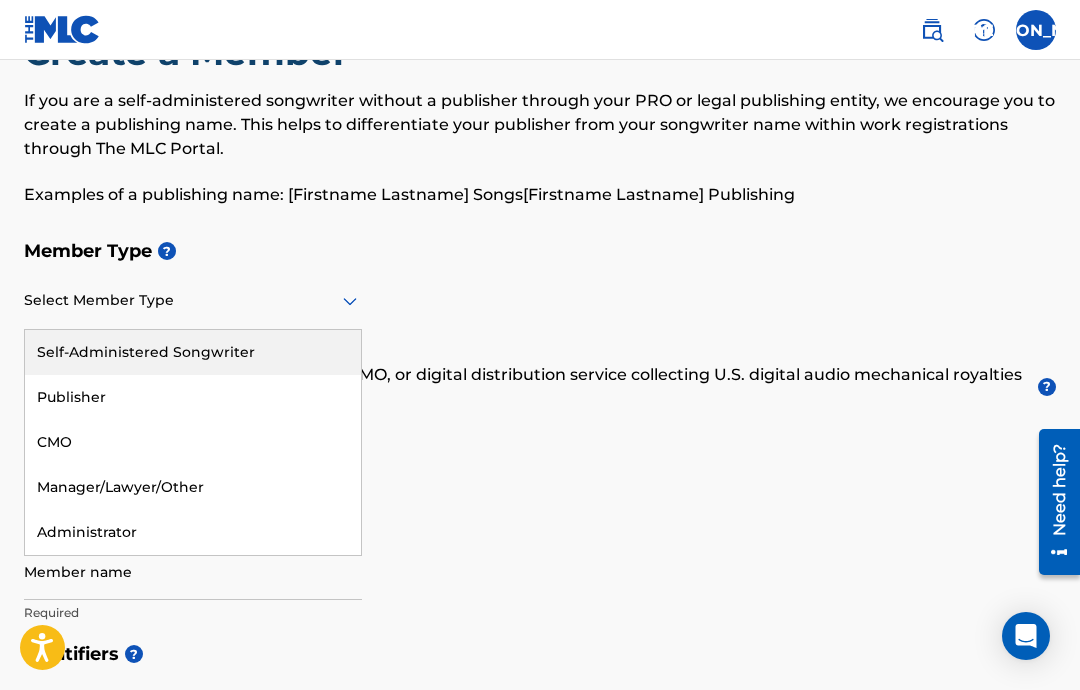 click on "Self-Administered Songwriter" at bounding box center (193, 352) 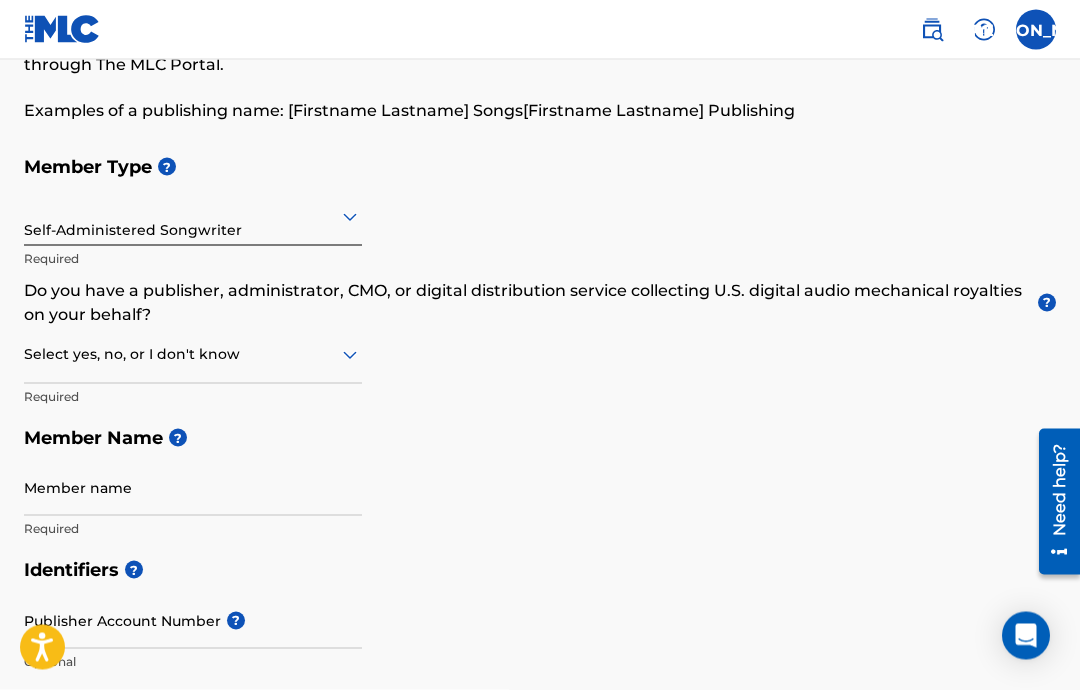 scroll, scrollTop: 170, scrollLeft: 0, axis: vertical 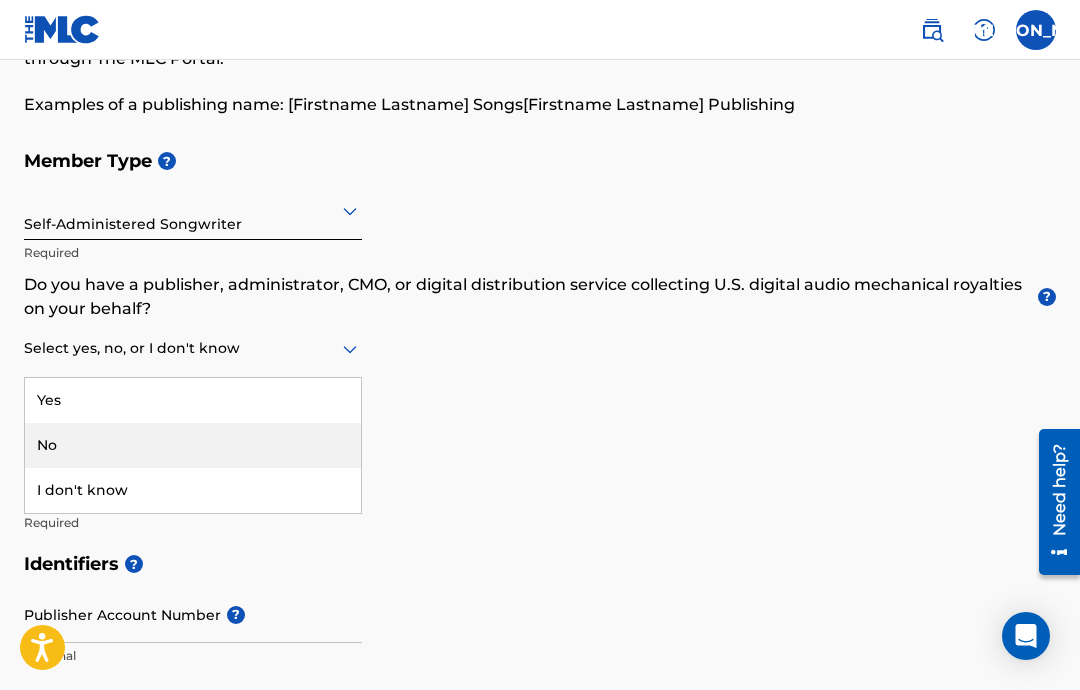 click on "No" at bounding box center (193, 445) 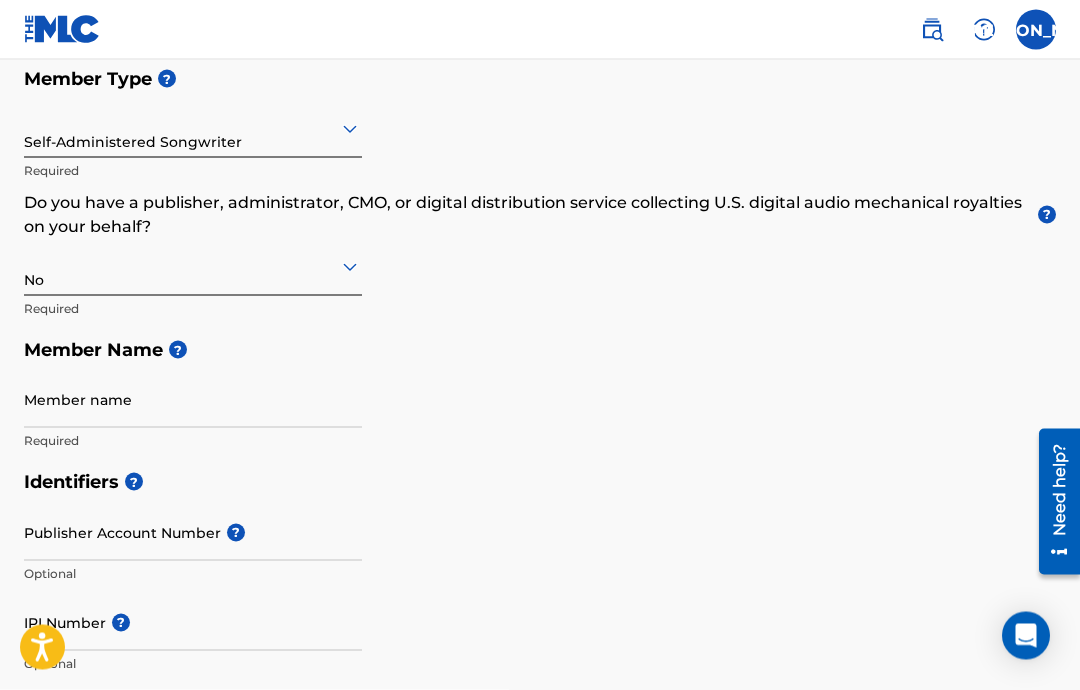 scroll, scrollTop: 253, scrollLeft: 0, axis: vertical 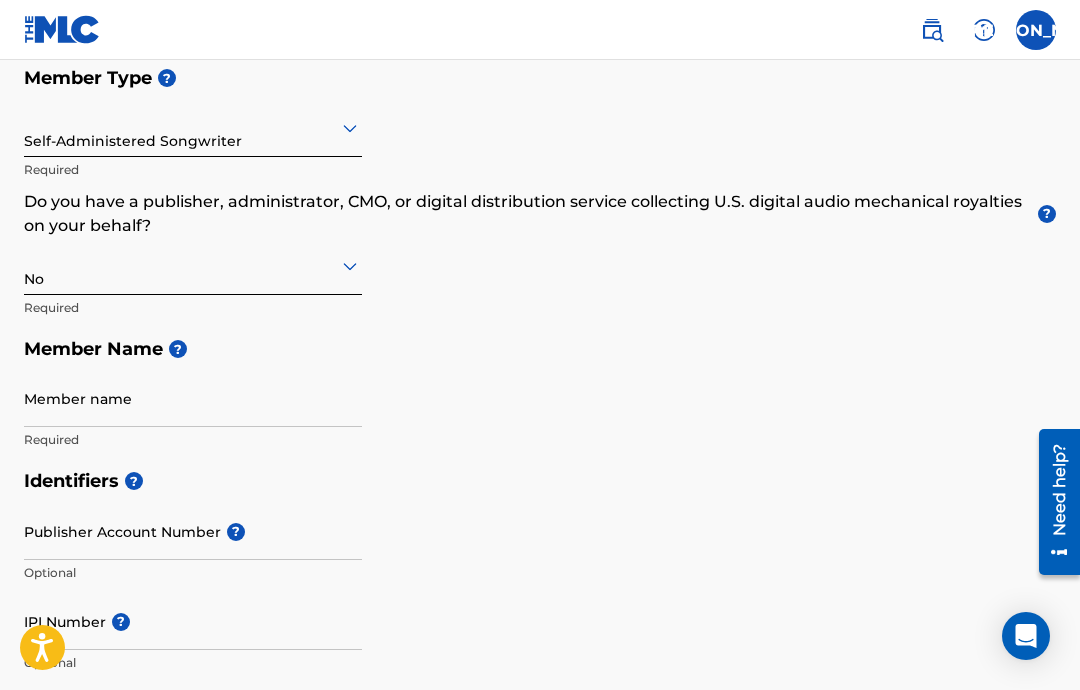 click on "Member name" at bounding box center [193, 398] 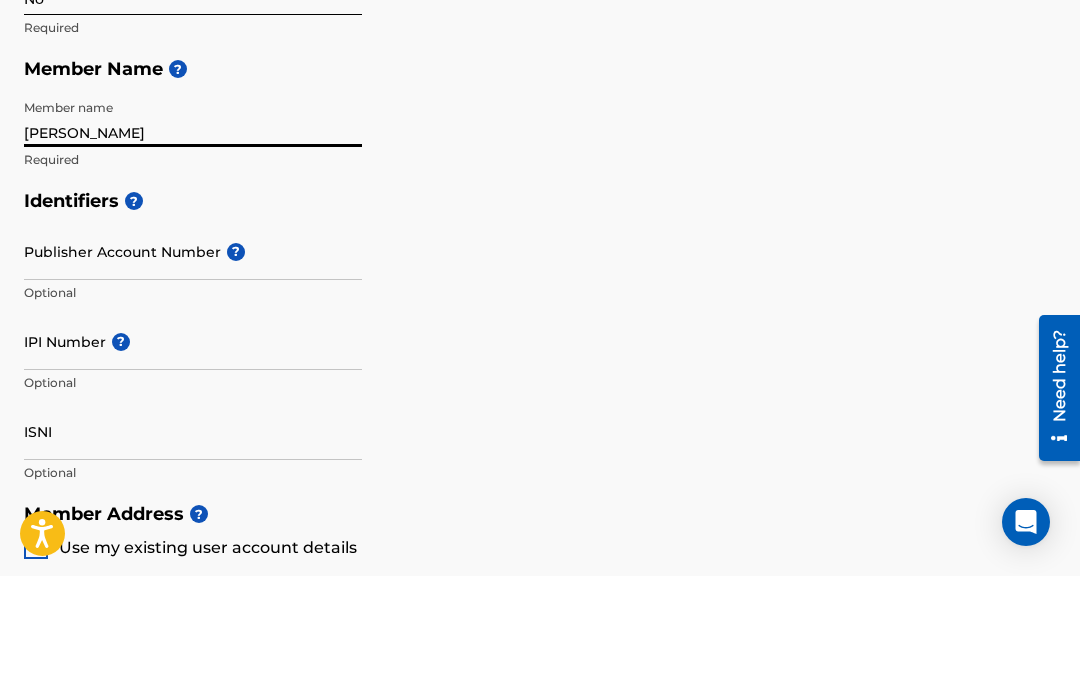 scroll, scrollTop: 430, scrollLeft: 0, axis: vertical 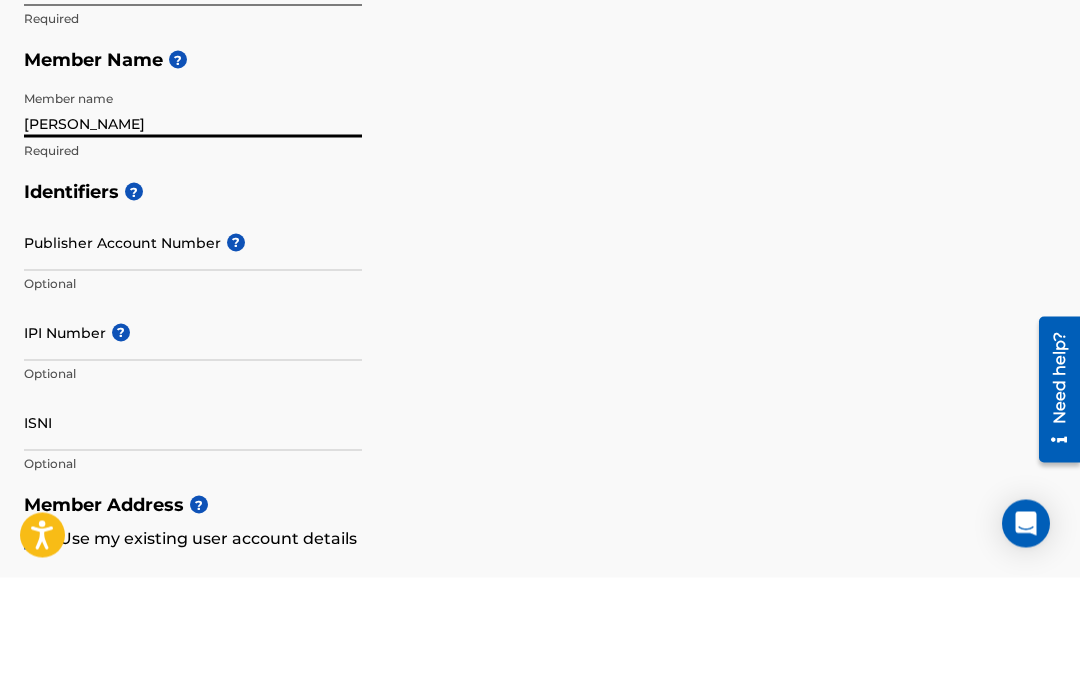 type on "Joshua Oselen" 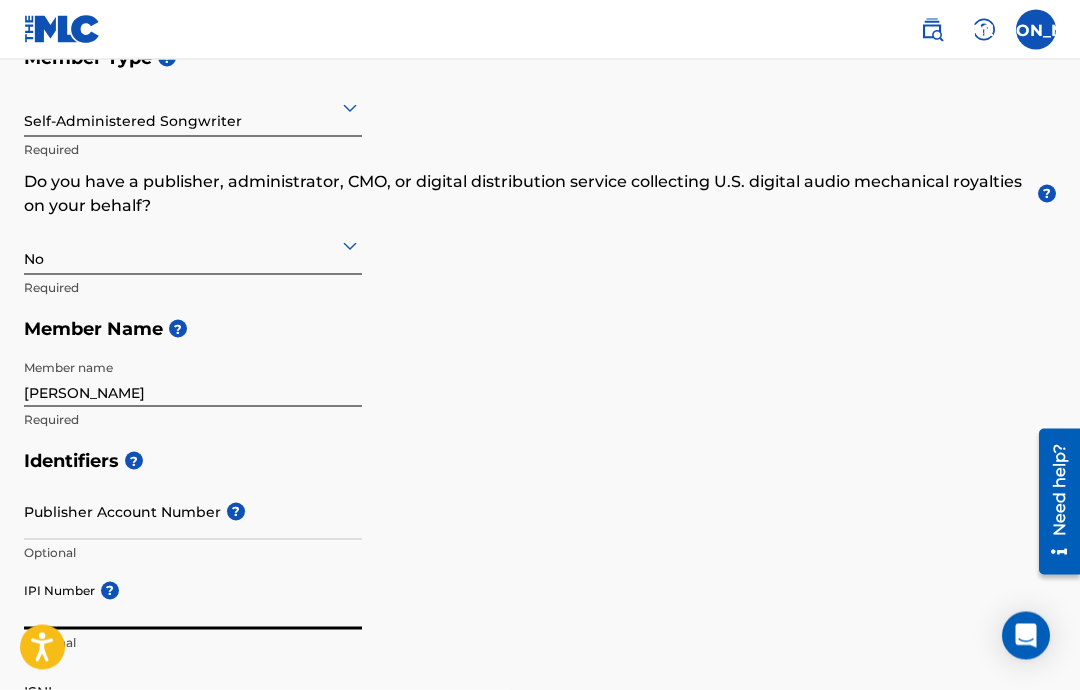 scroll, scrollTop: 348, scrollLeft: 0, axis: vertical 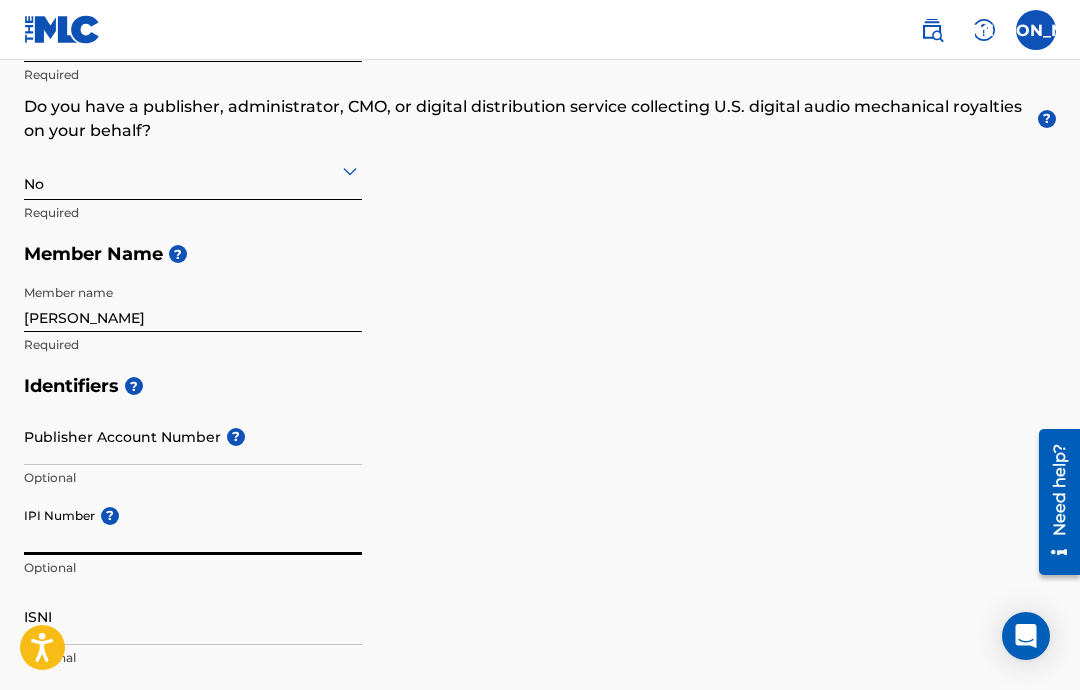 click on "IPI Number ?" at bounding box center [193, 526] 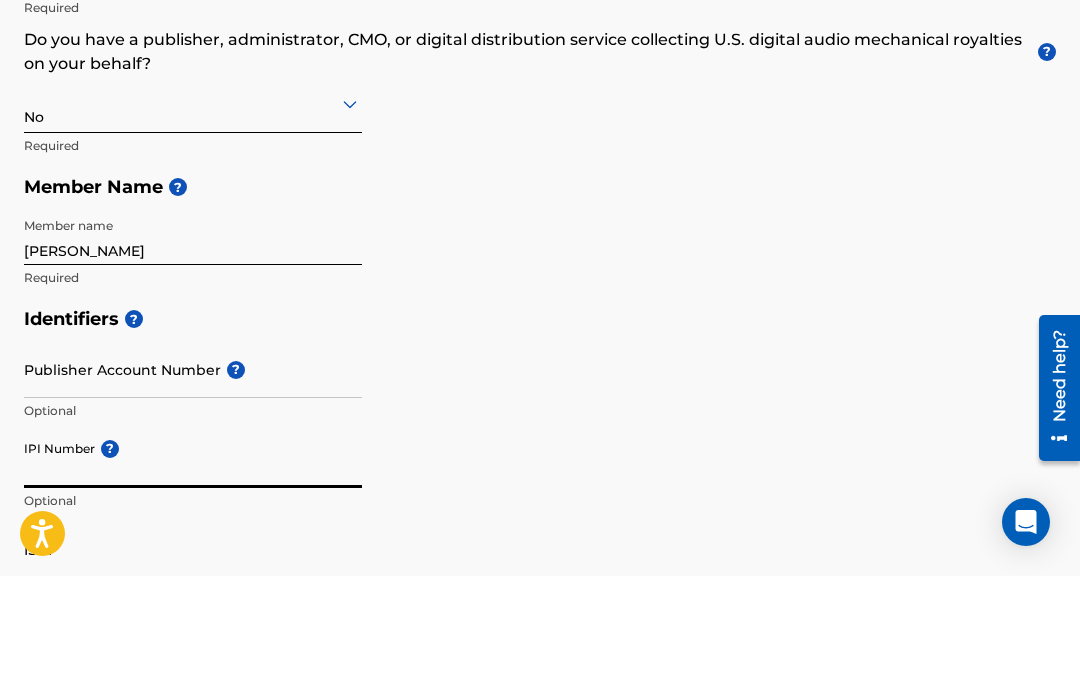 scroll, scrollTop: 314, scrollLeft: 0, axis: vertical 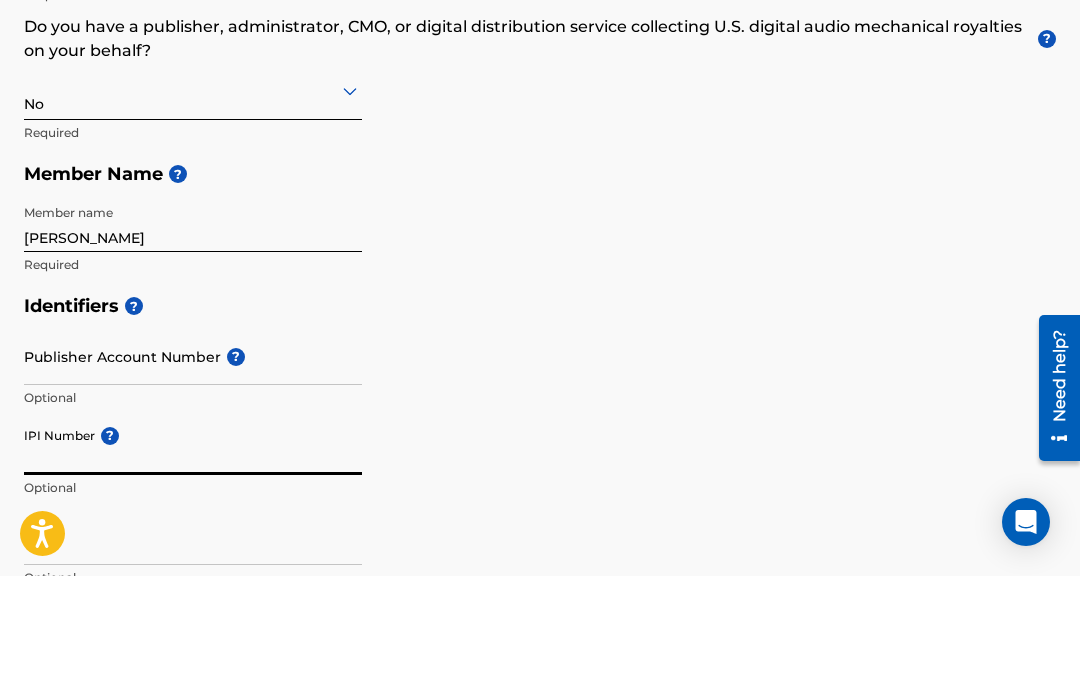 click on "IPI Number ?" at bounding box center (193, 560) 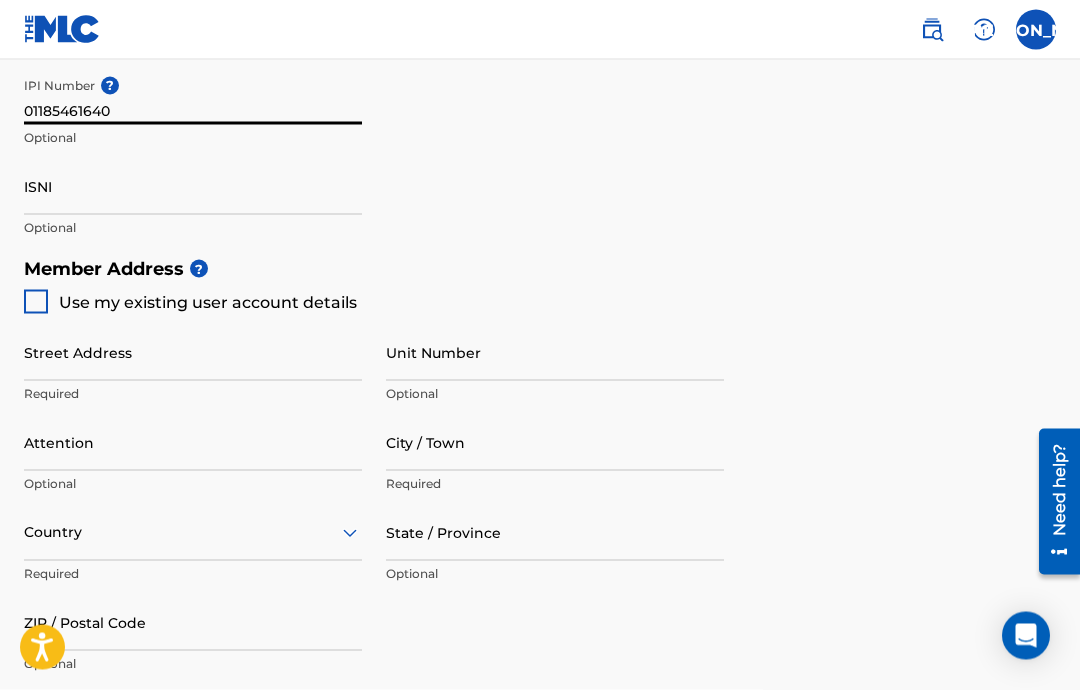 scroll, scrollTop: 791, scrollLeft: 0, axis: vertical 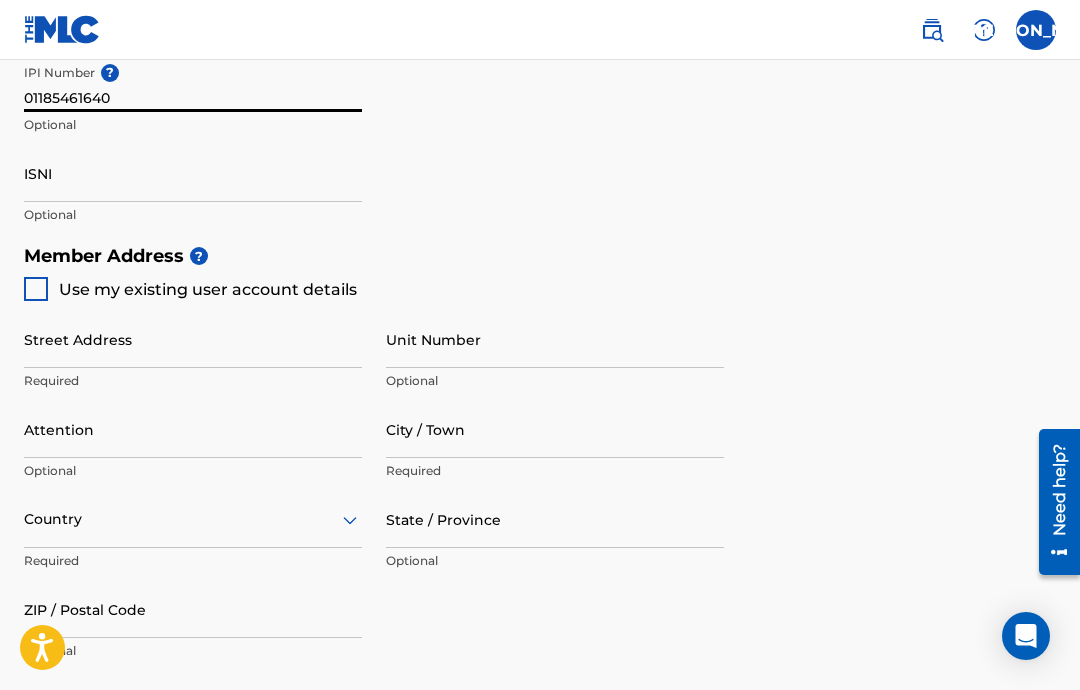 type on "01185461640" 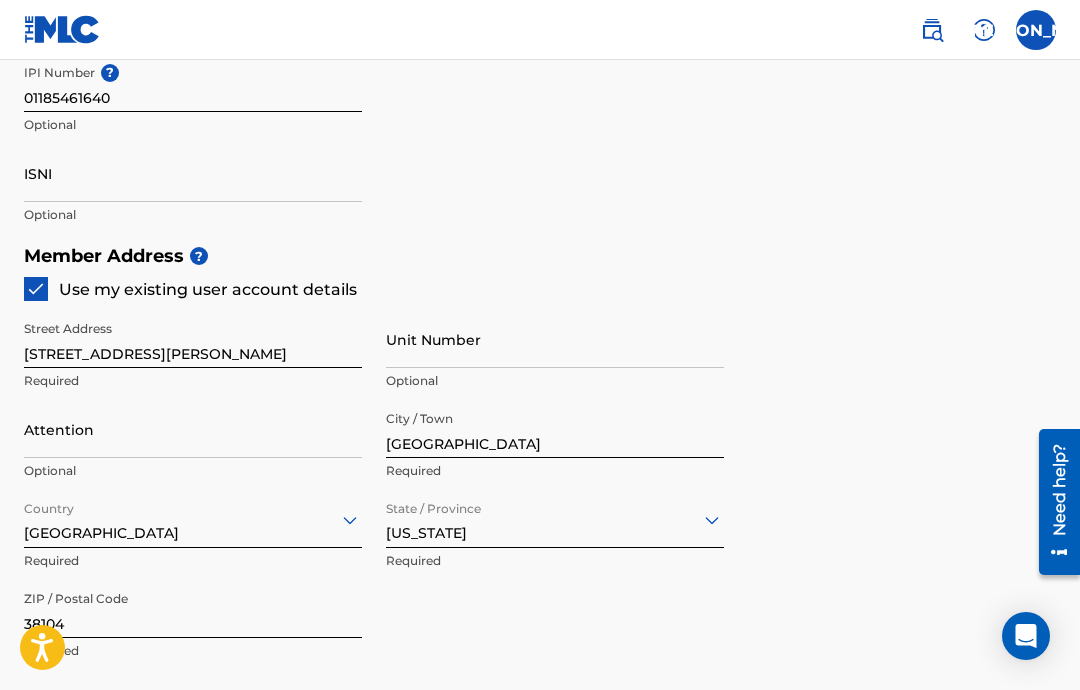 click on "Unit Number" at bounding box center (555, 339) 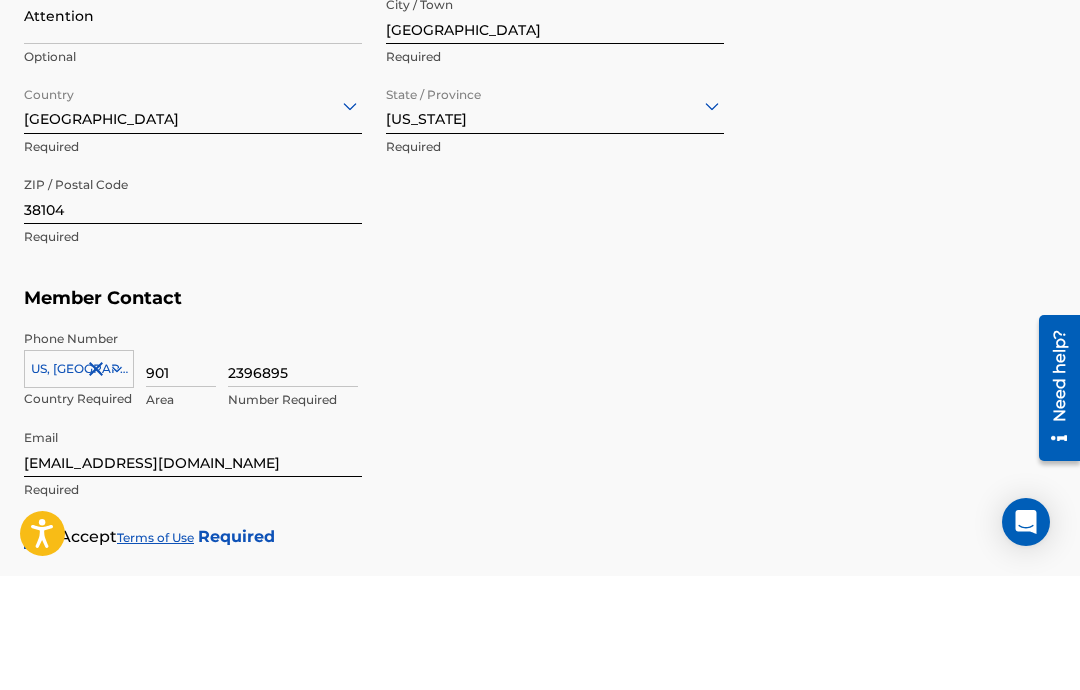 scroll, scrollTop: 1145, scrollLeft: 0, axis: vertical 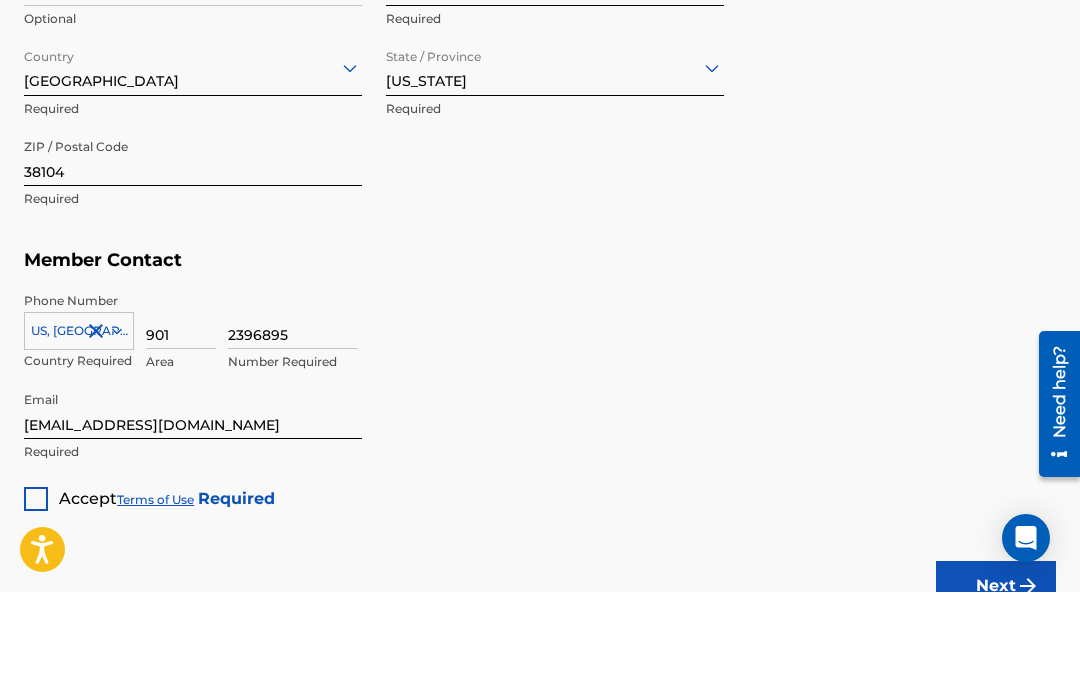 type on "5" 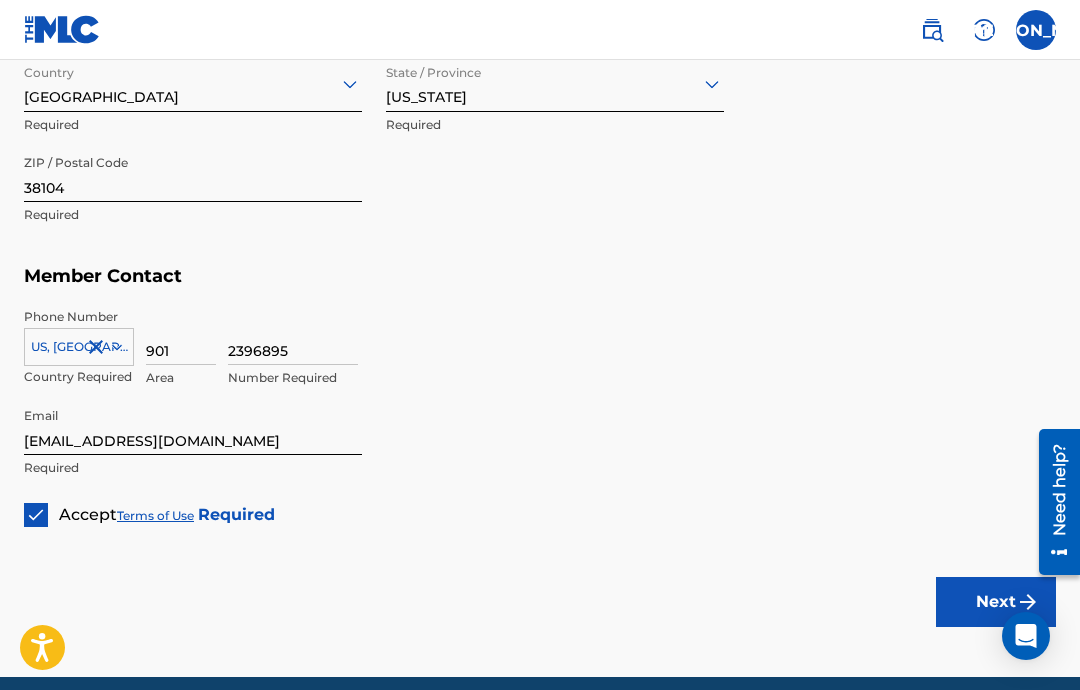 scroll, scrollTop: 1307, scrollLeft: 0, axis: vertical 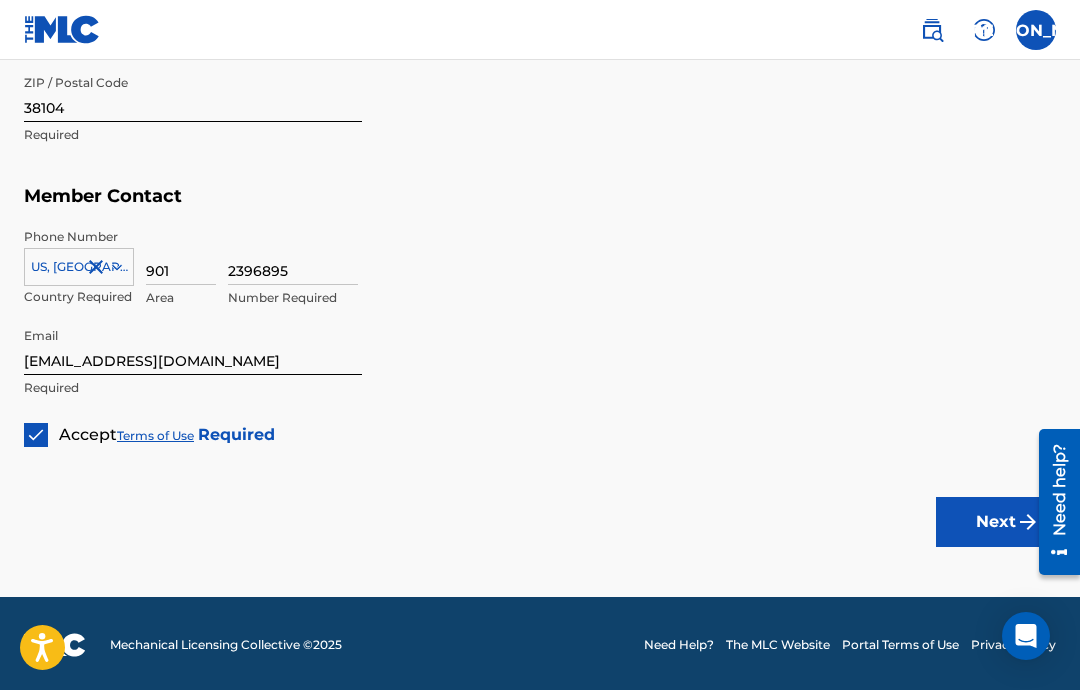 click on "Next" at bounding box center [996, 522] 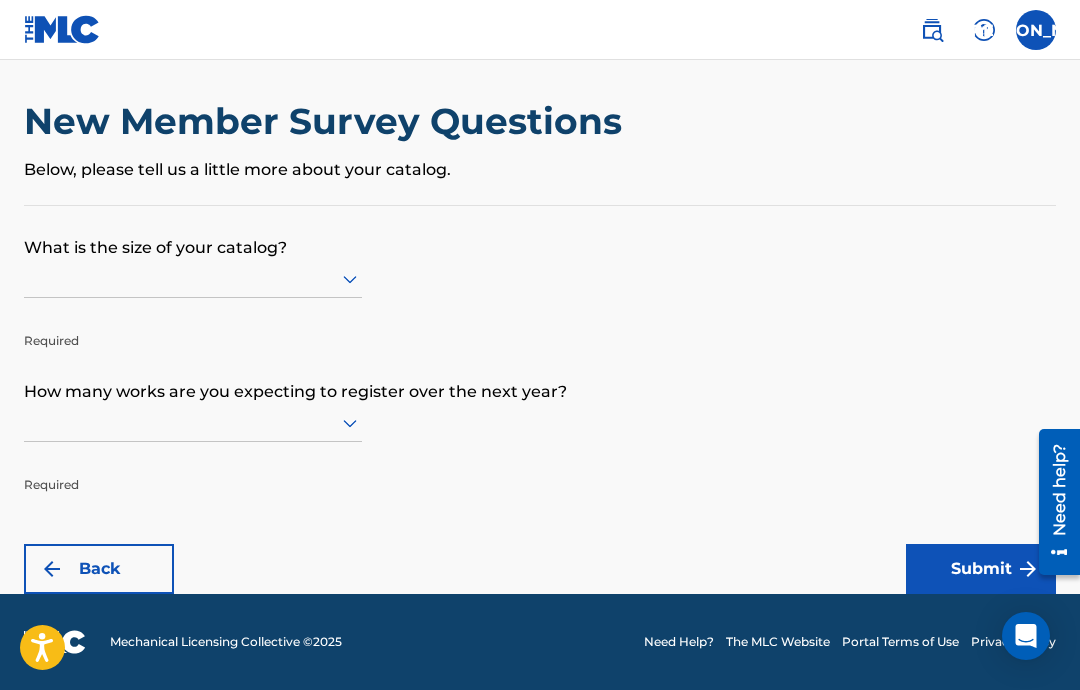 scroll, scrollTop: 0, scrollLeft: 0, axis: both 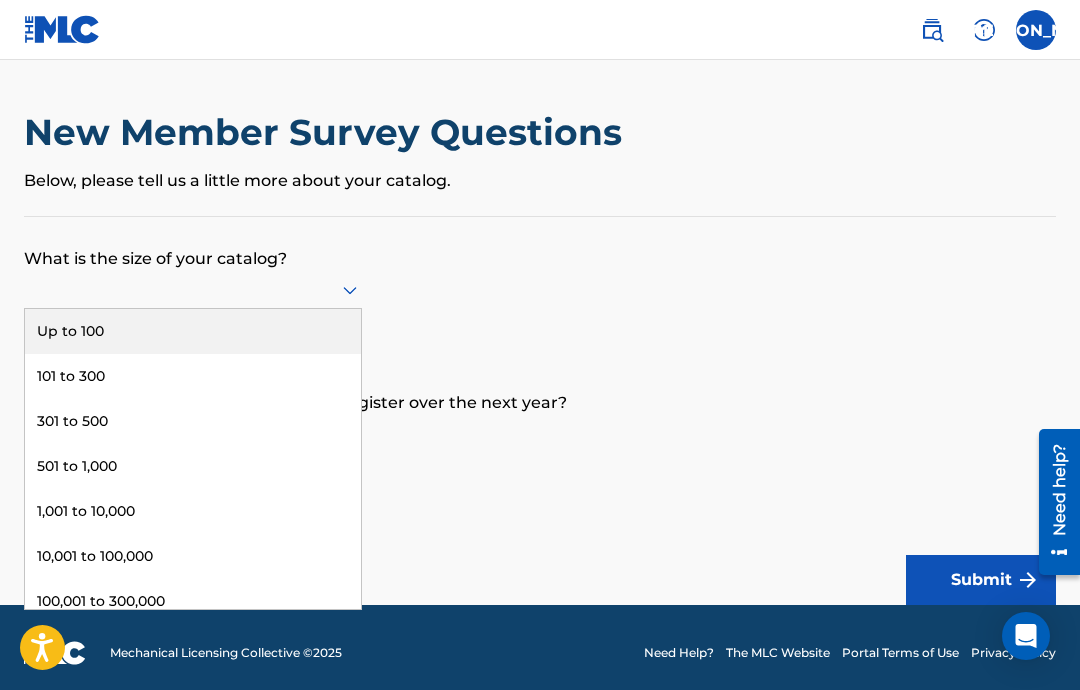 click on "Up to 100" at bounding box center (193, 331) 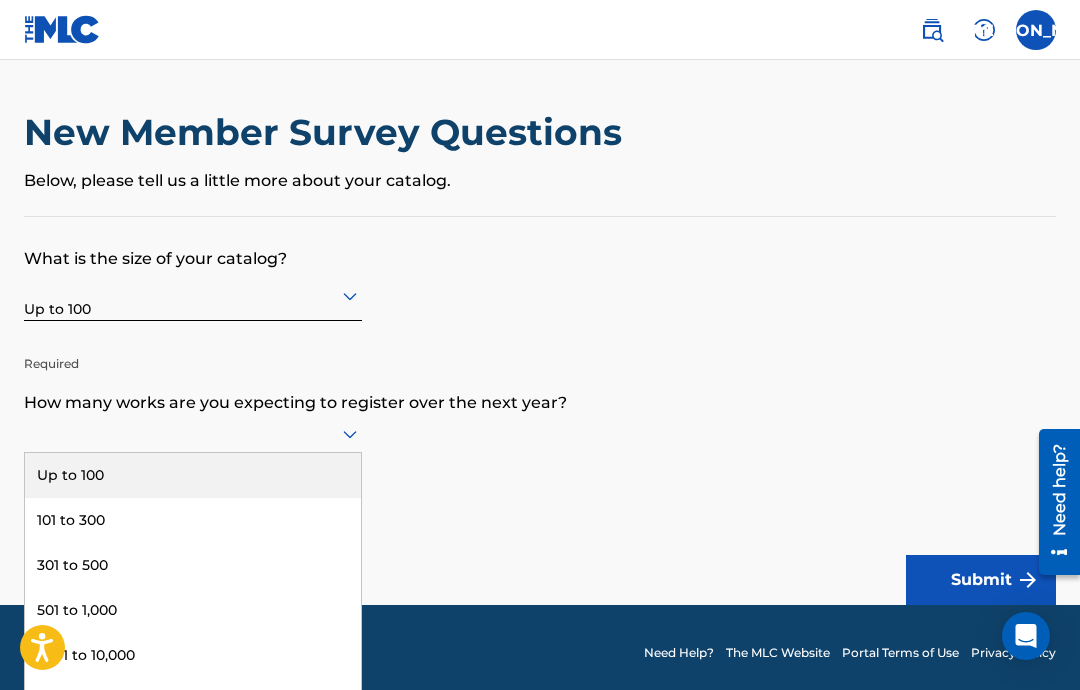 click on "Up to 100" at bounding box center [193, 475] 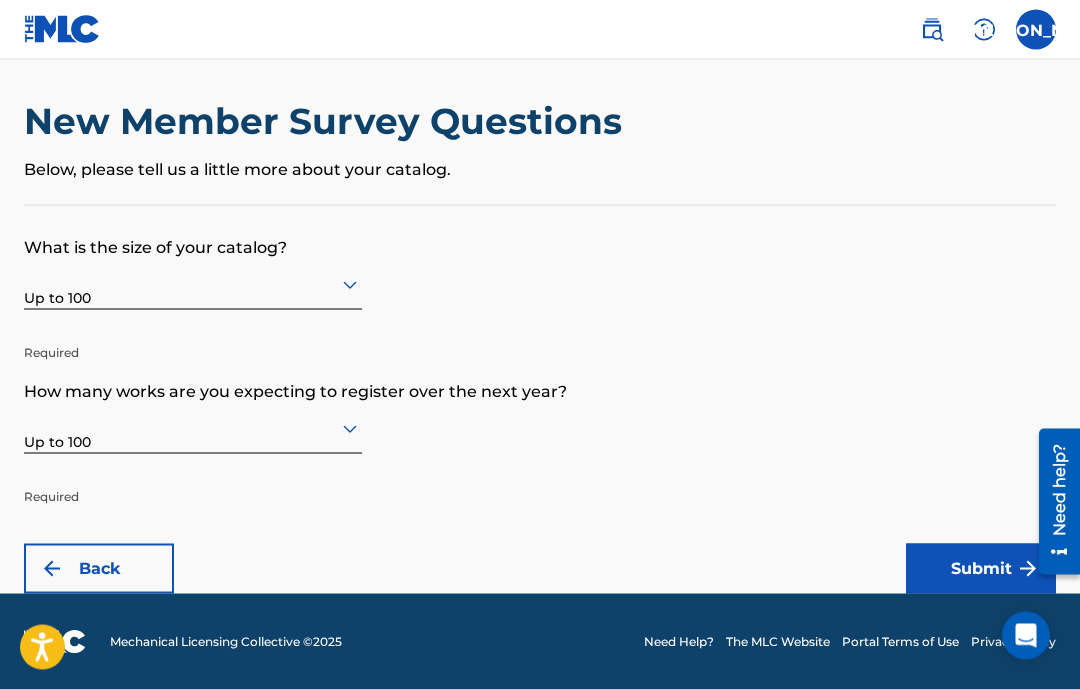 scroll, scrollTop: 78, scrollLeft: 0, axis: vertical 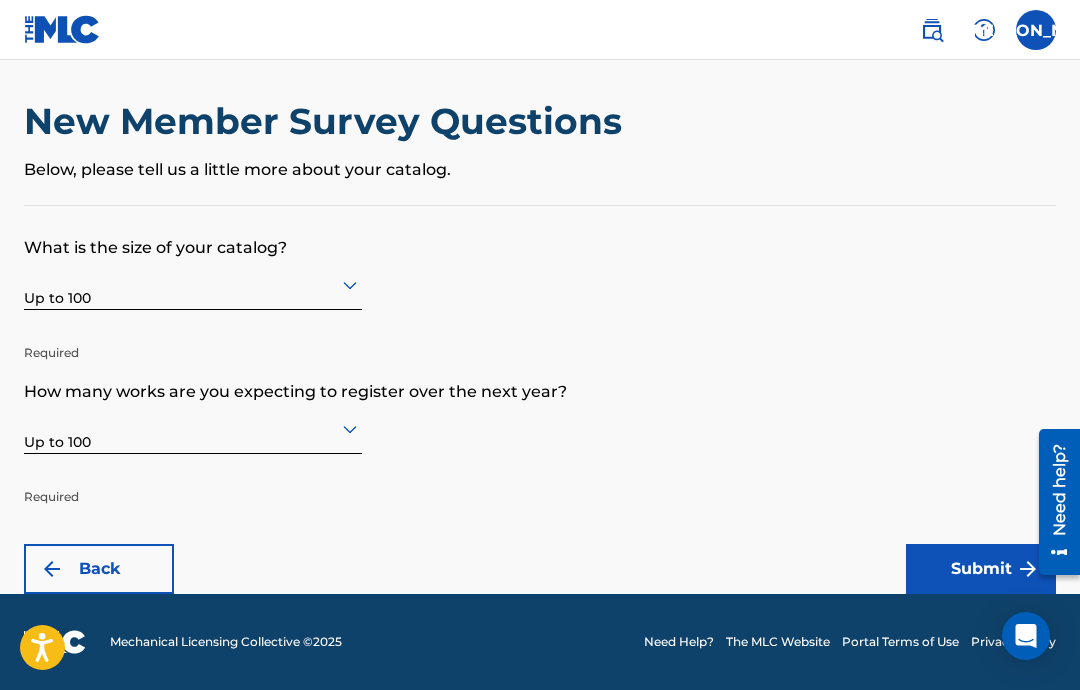 click on "Submit" at bounding box center (981, 569) 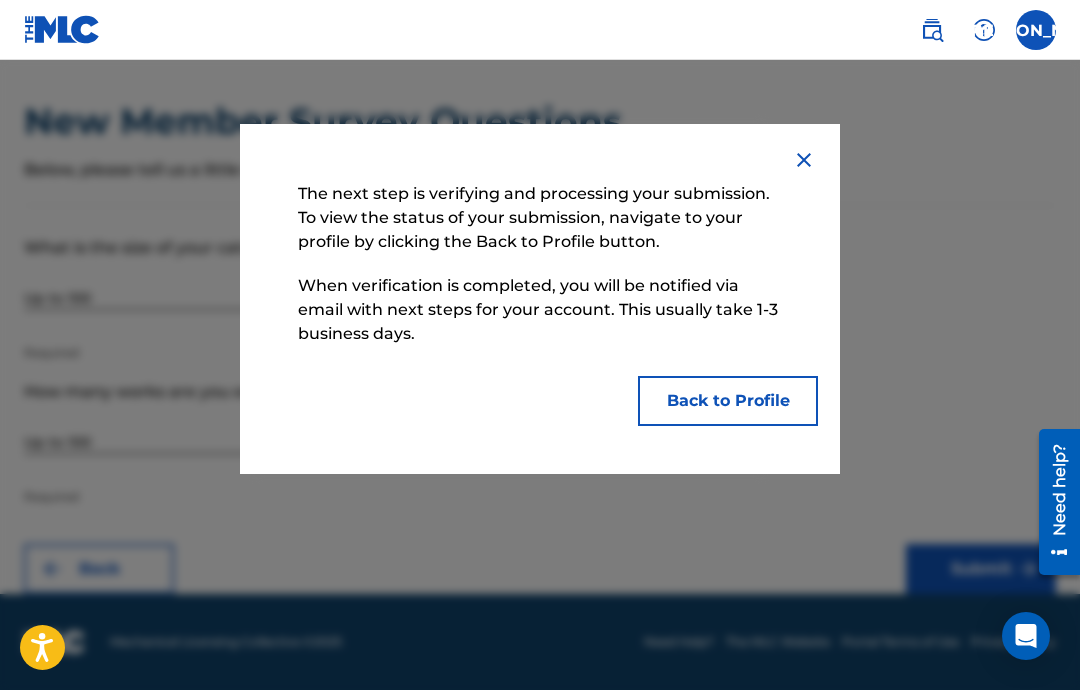click on "Back to Profile" at bounding box center (728, 401) 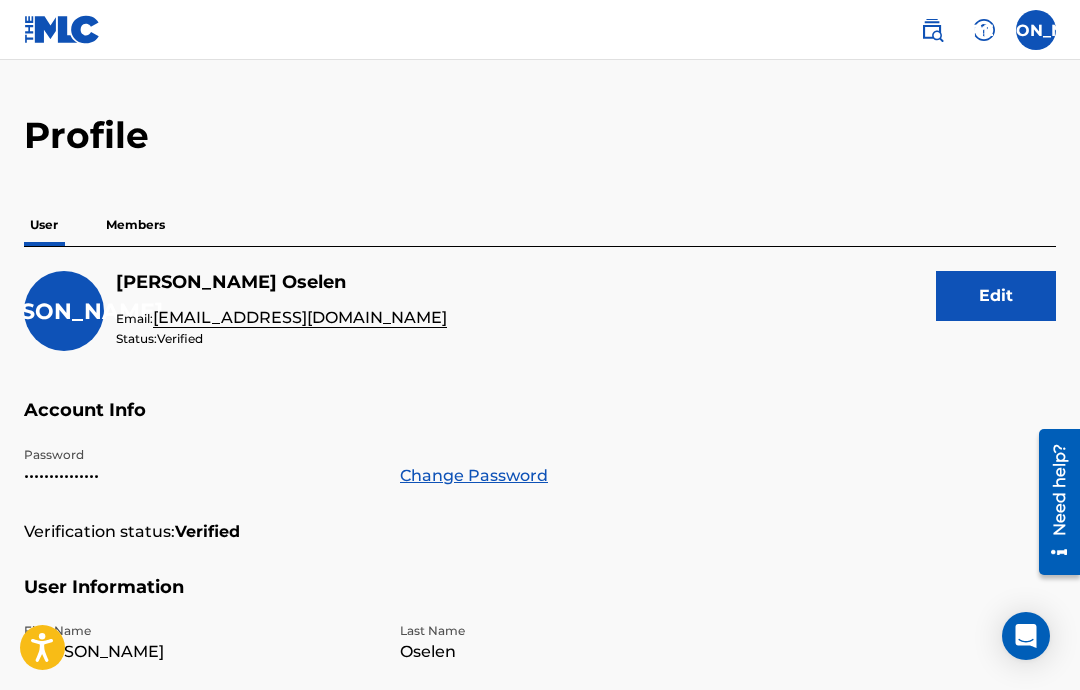 scroll, scrollTop: 0, scrollLeft: 0, axis: both 